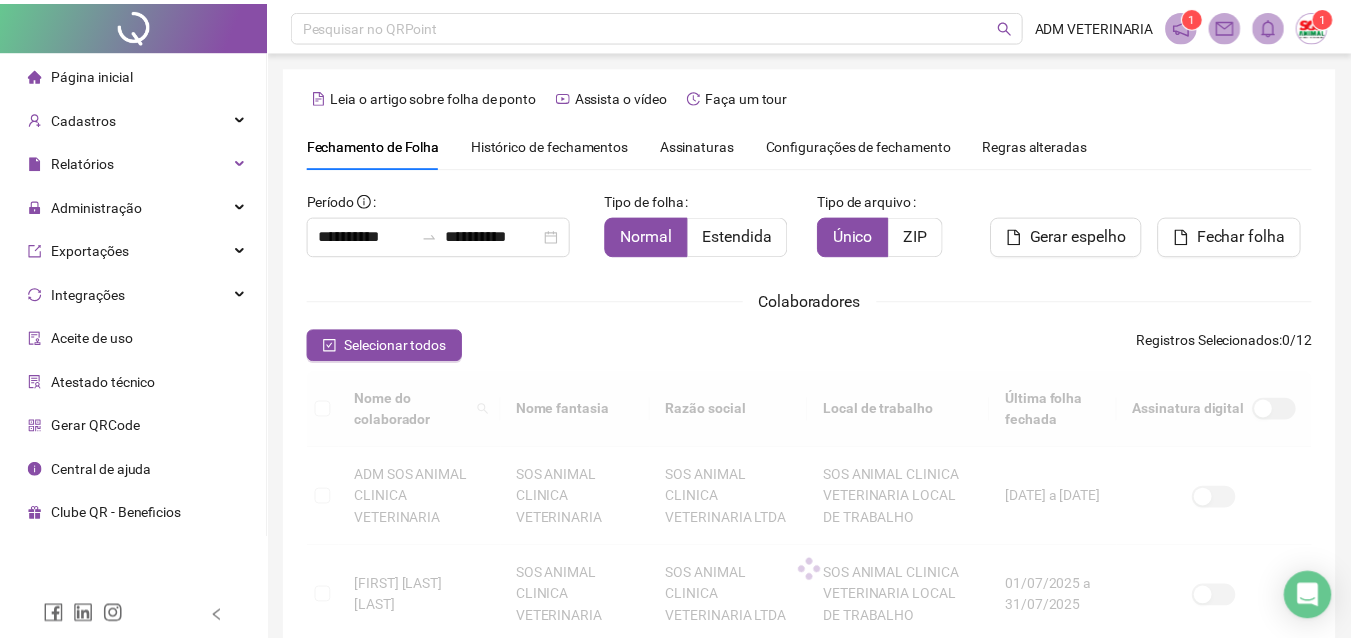 scroll, scrollTop: 89, scrollLeft: 0, axis: vertical 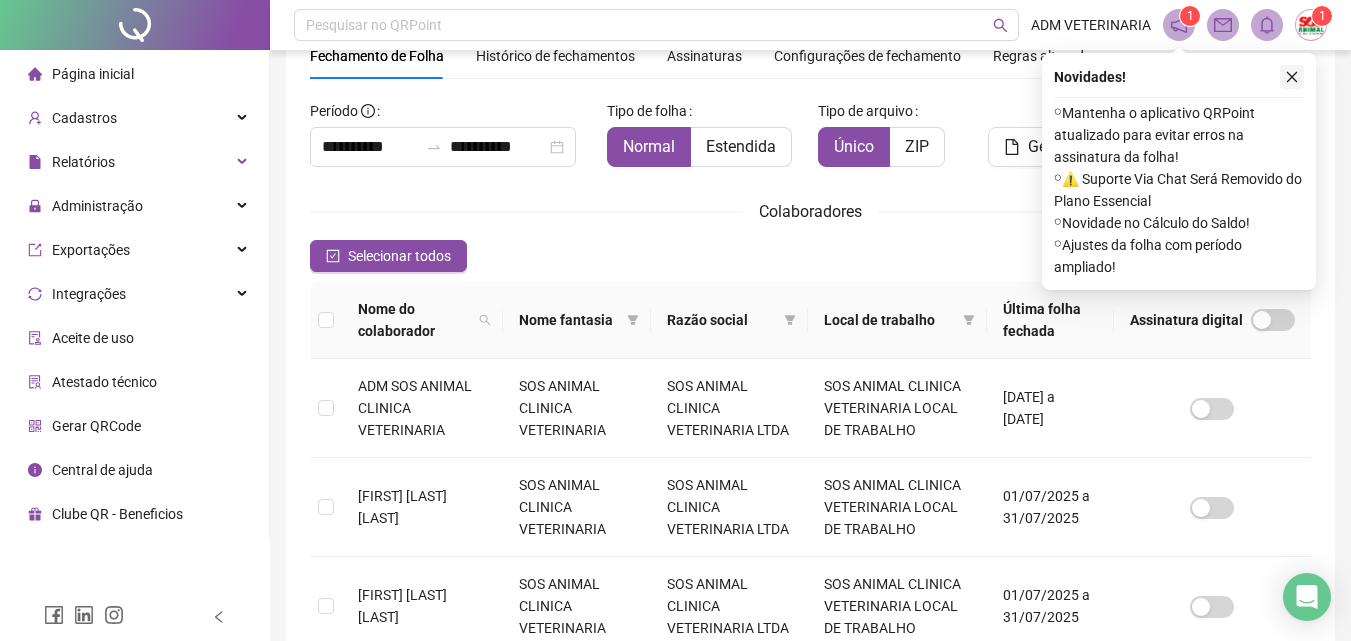 click at bounding box center (1292, 77) 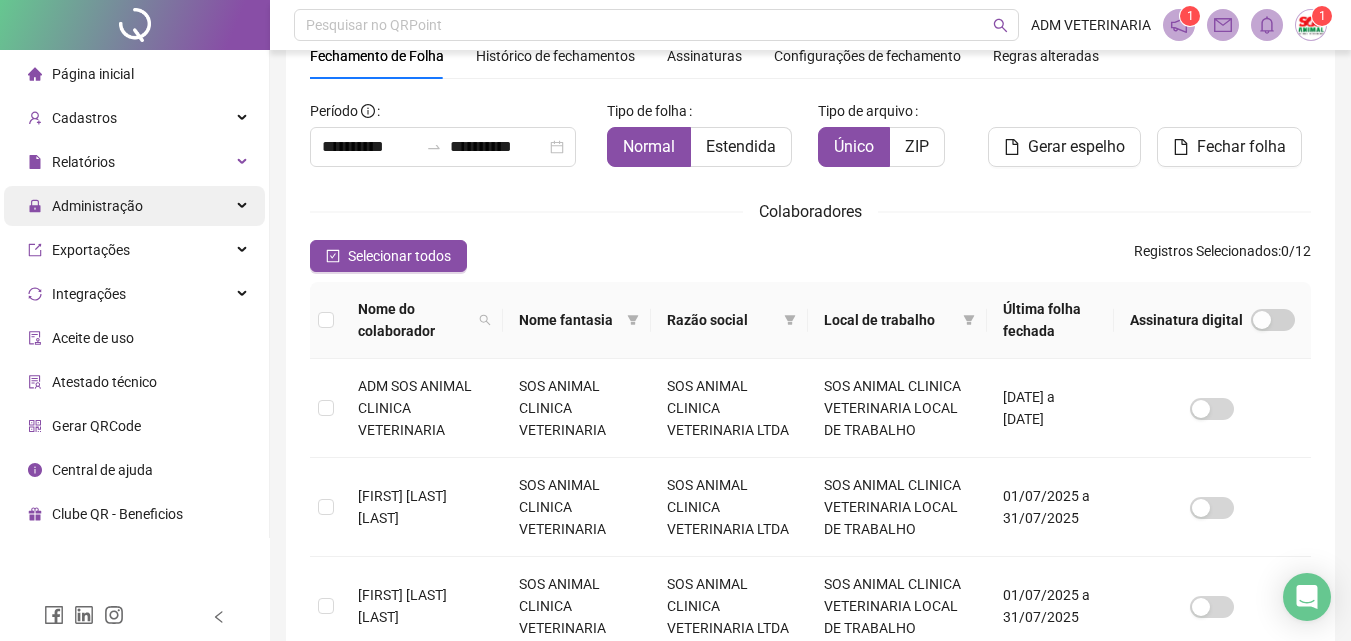 click on "Administração" at bounding box center [97, 206] 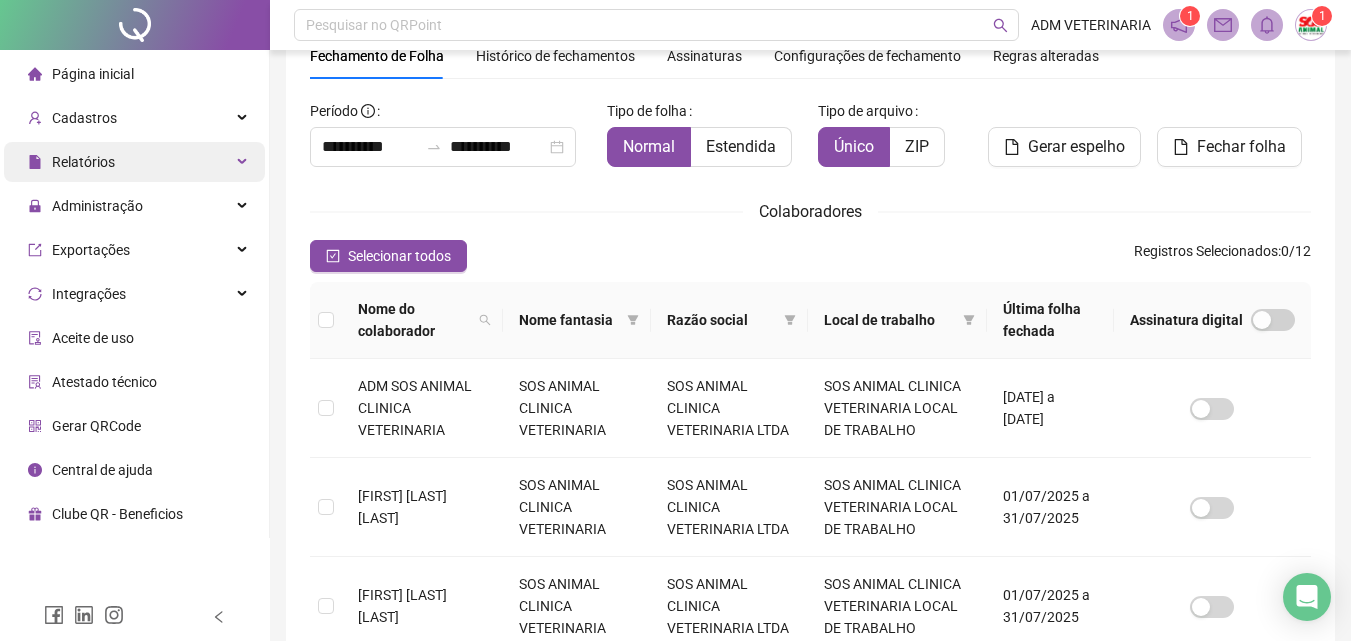 click on "Relatórios" at bounding box center (83, 162) 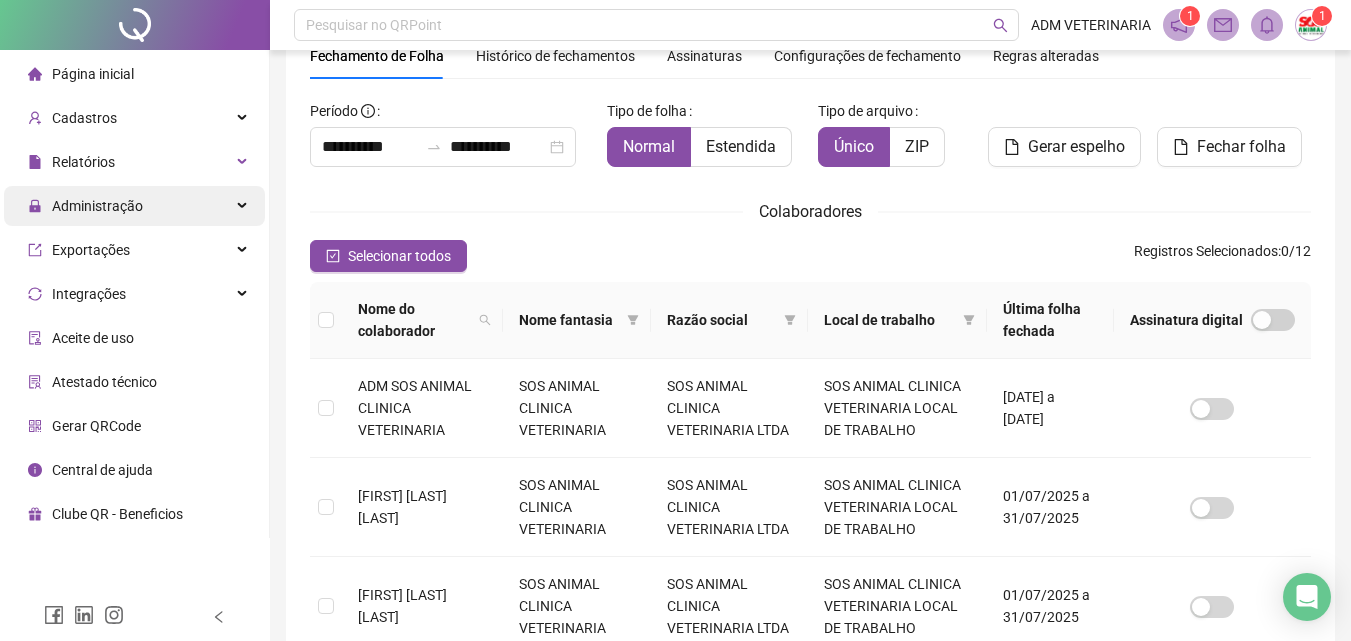 click on "Administração" at bounding box center (85, 206) 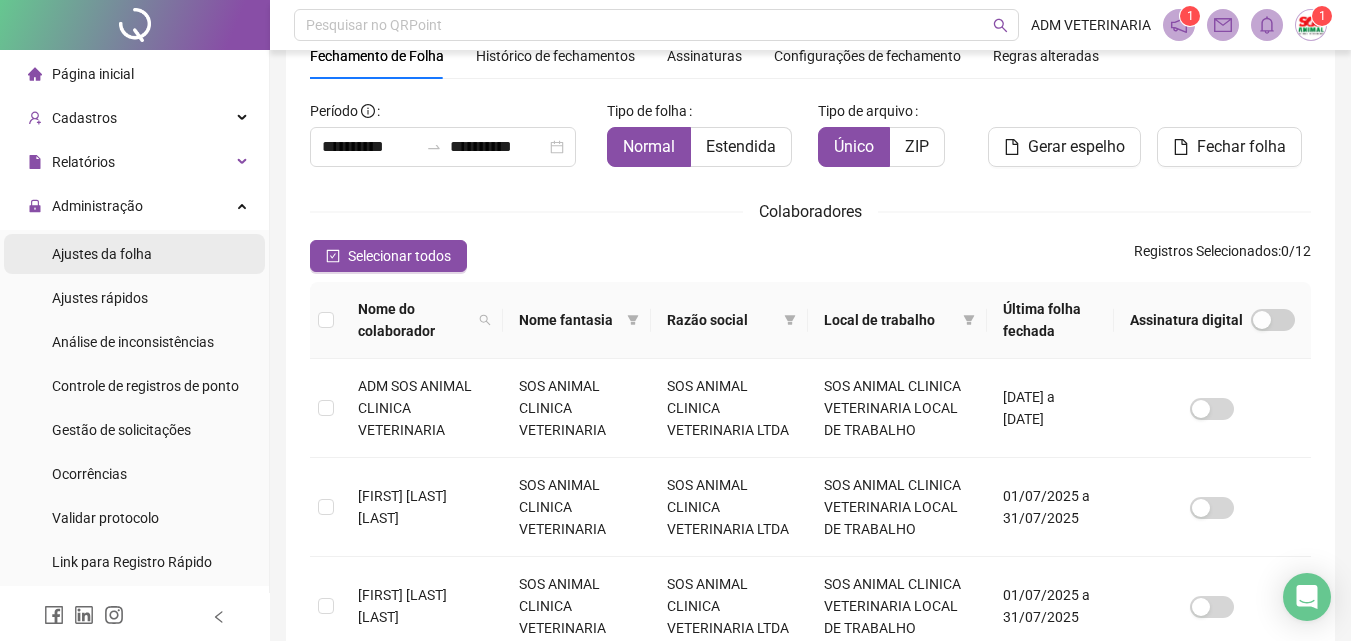 click on "Ajustes da folha" at bounding box center (102, 254) 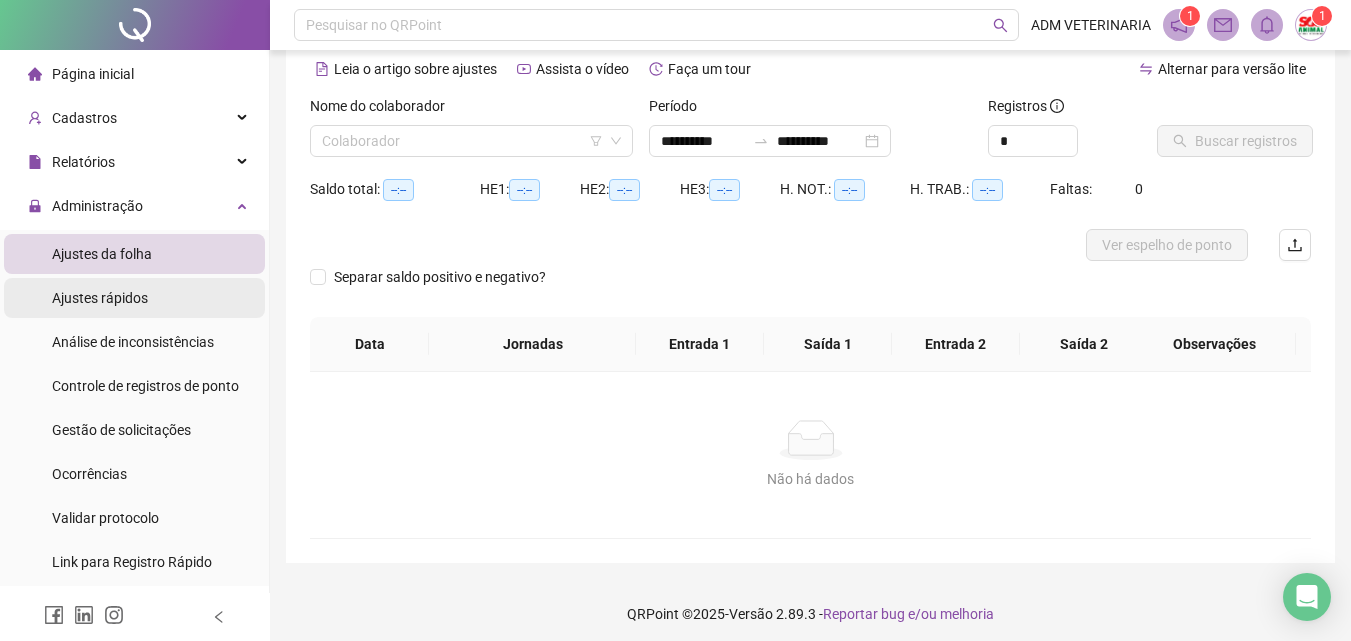 click on "Ajustes rápidos" at bounding box center [100, 298] 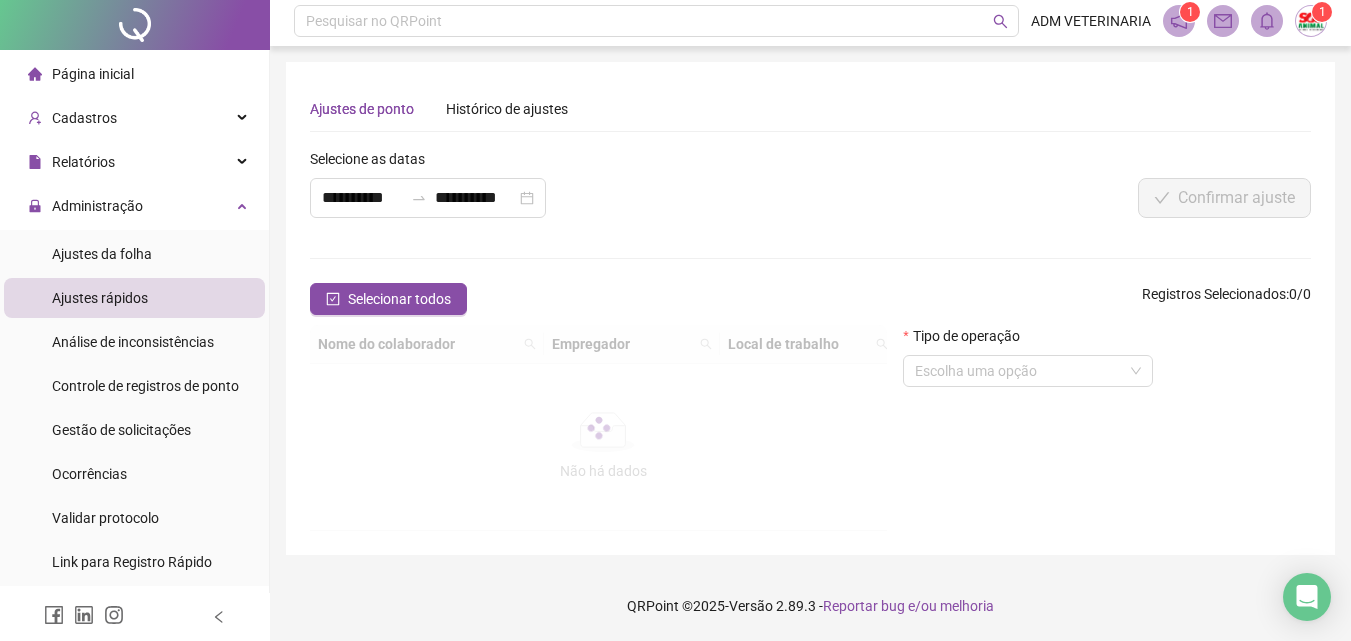scroll, scrollTop: 0, scrollLeft: 0, axis: both 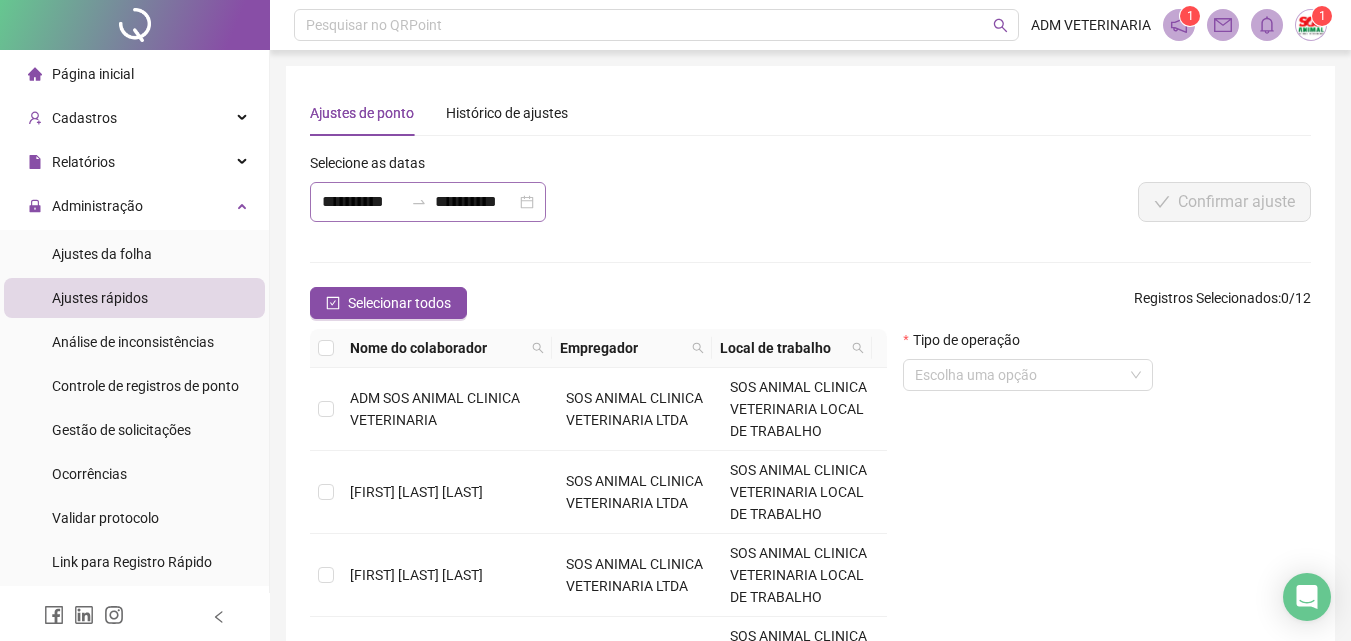 click 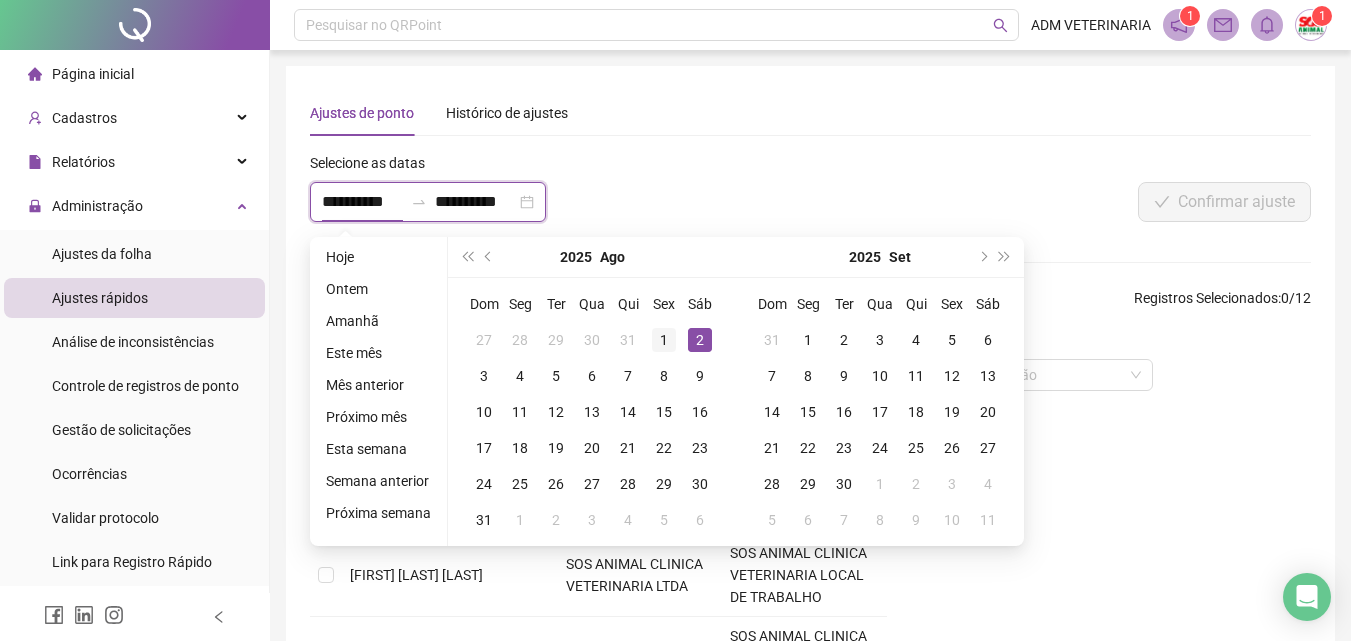 type on "**********" 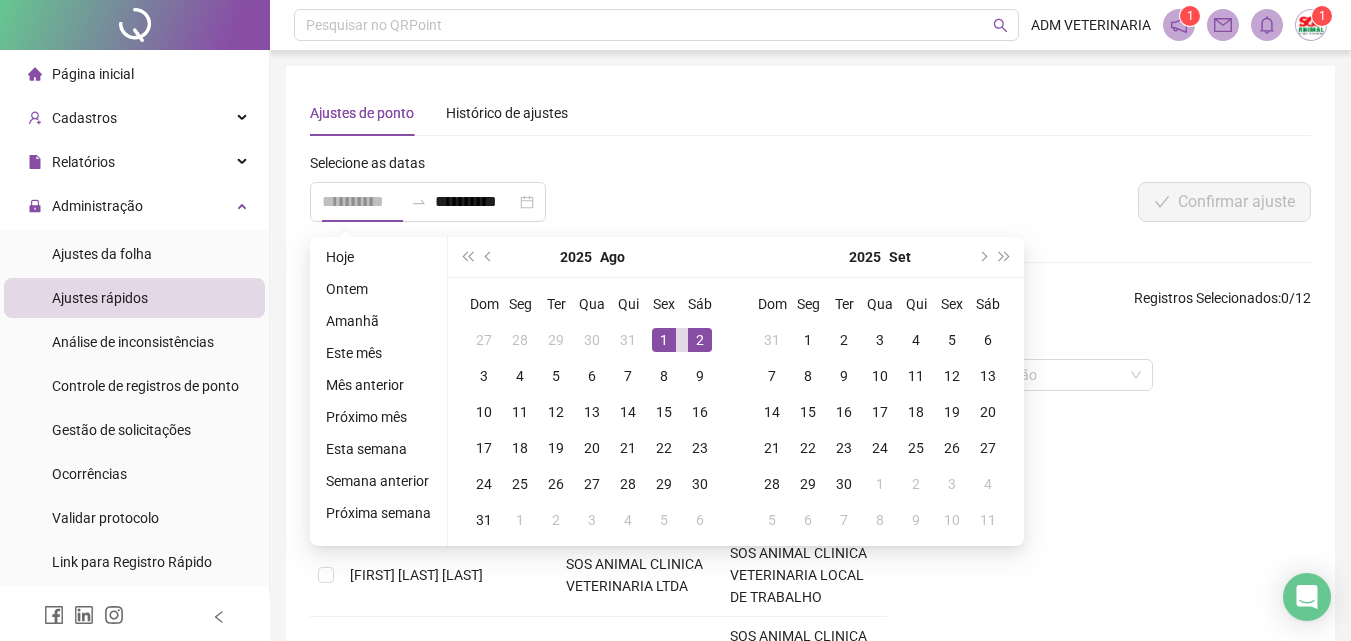 click on "1" at bounding box center [664, 340] 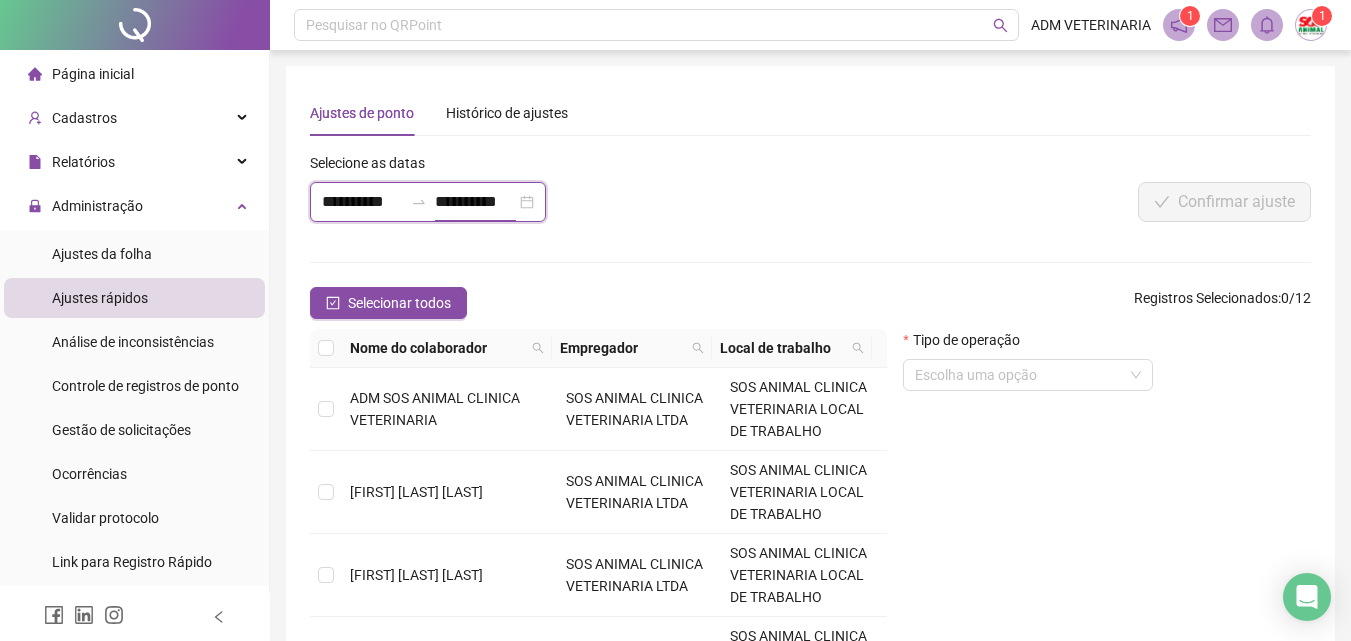 click on "**********" at bounding box center [475, 202] 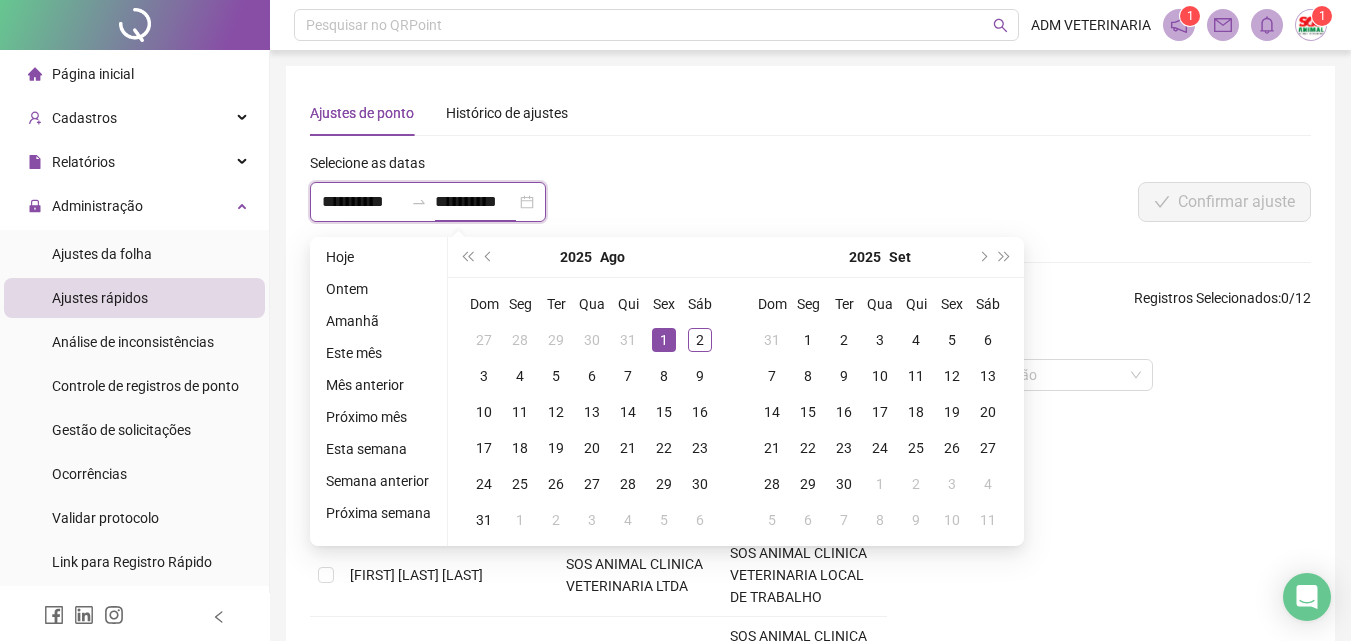 click on "**********" at bounding box center (362, 202) 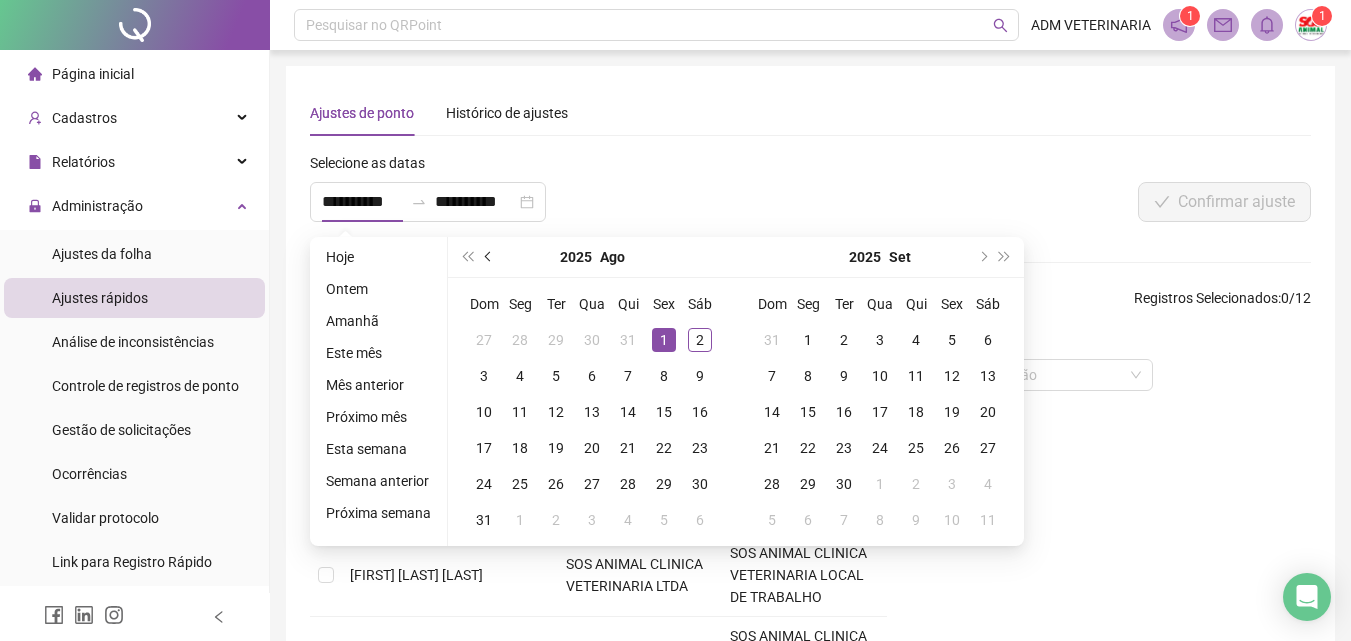 click at bounding box center (490, 257) 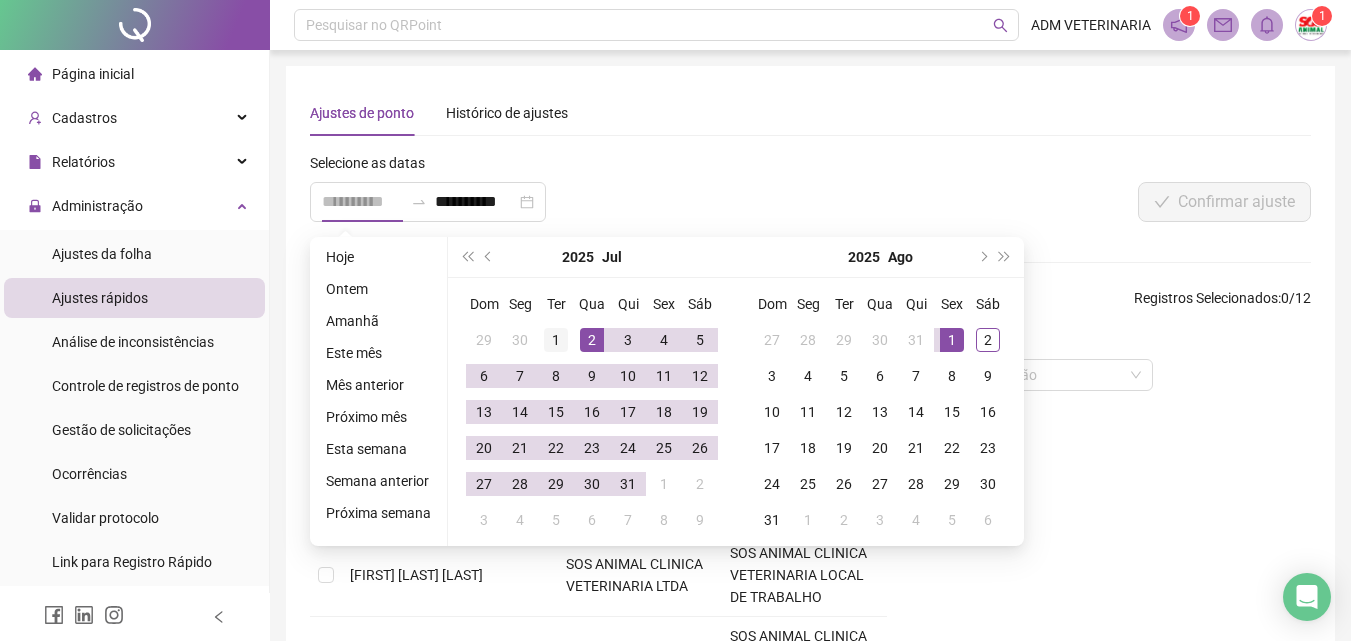 type on "**********" 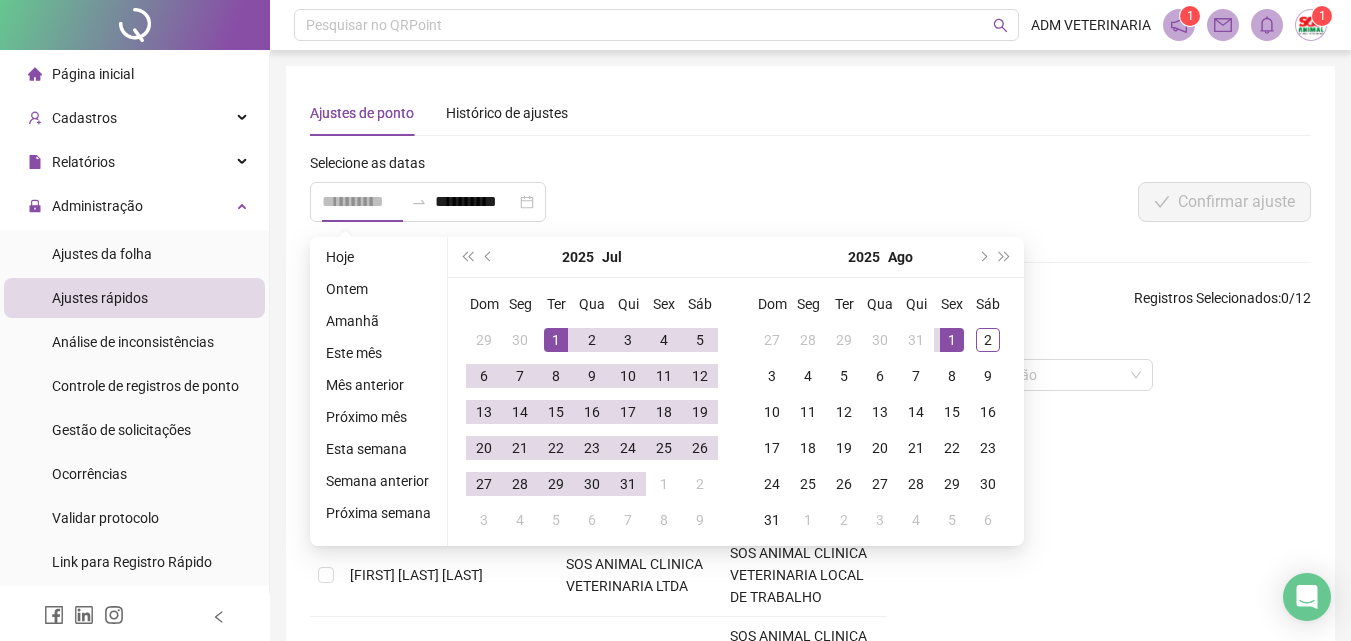 click on "1" at bounding box center [556, 340] 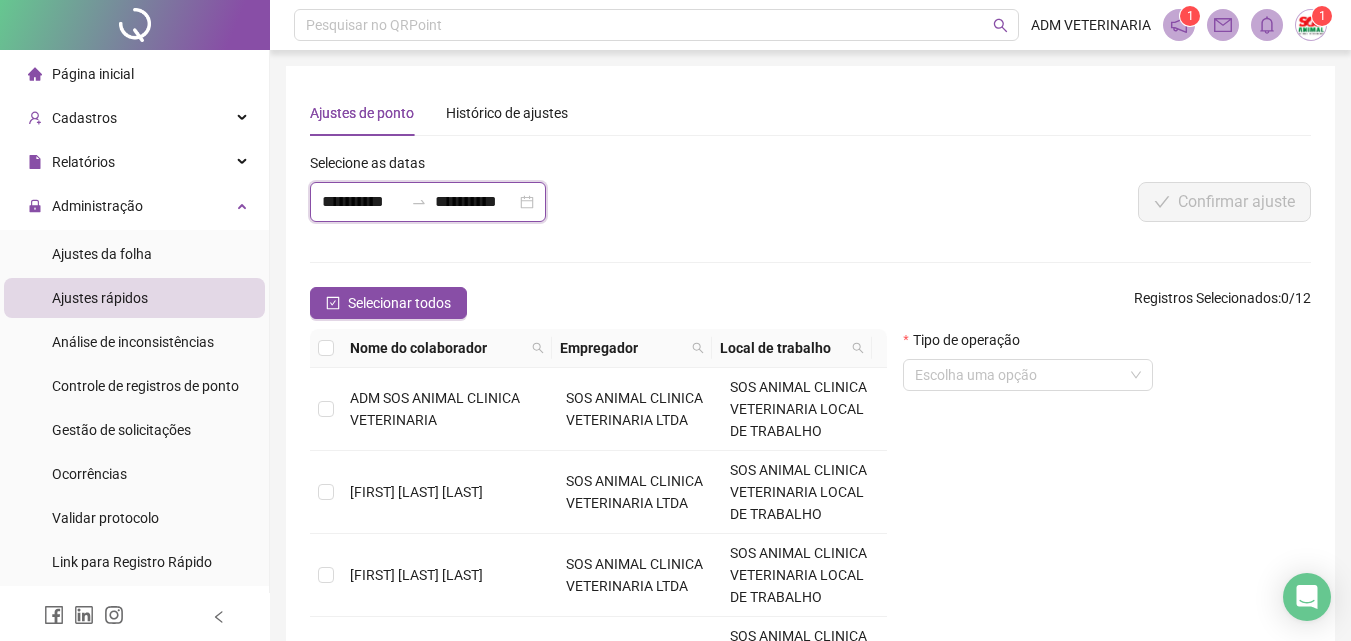 click on "**********" at bounding box center [475, 202] 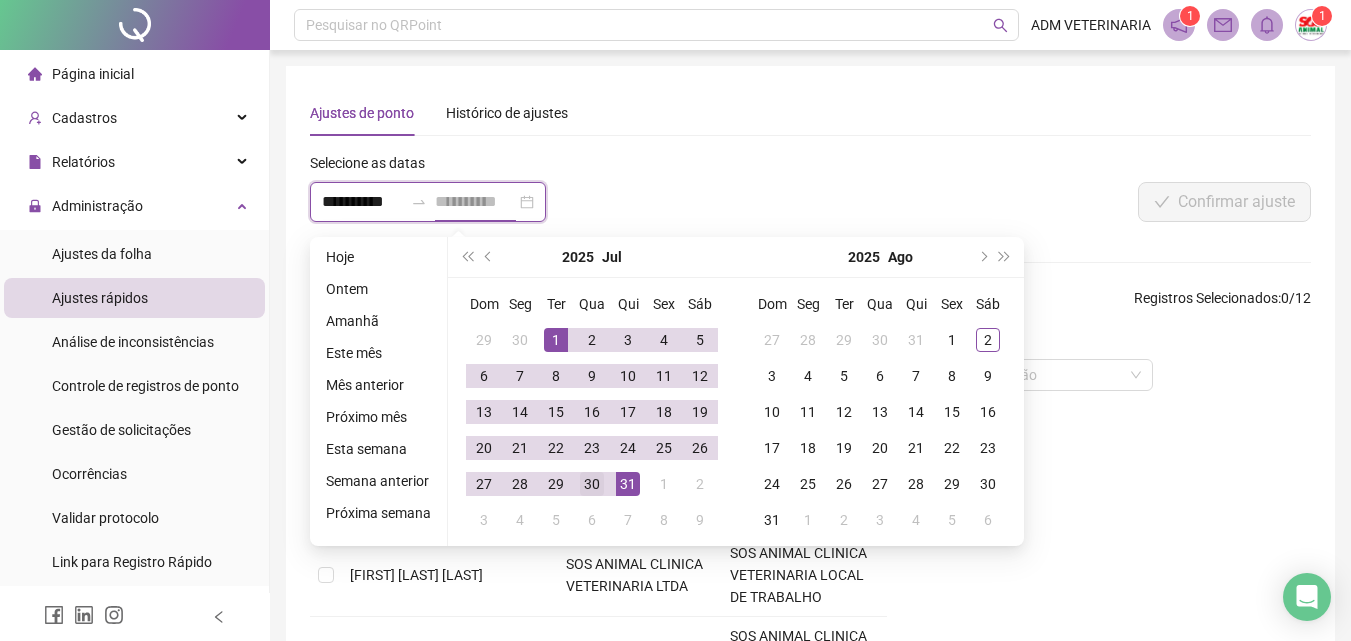 type on "**********" 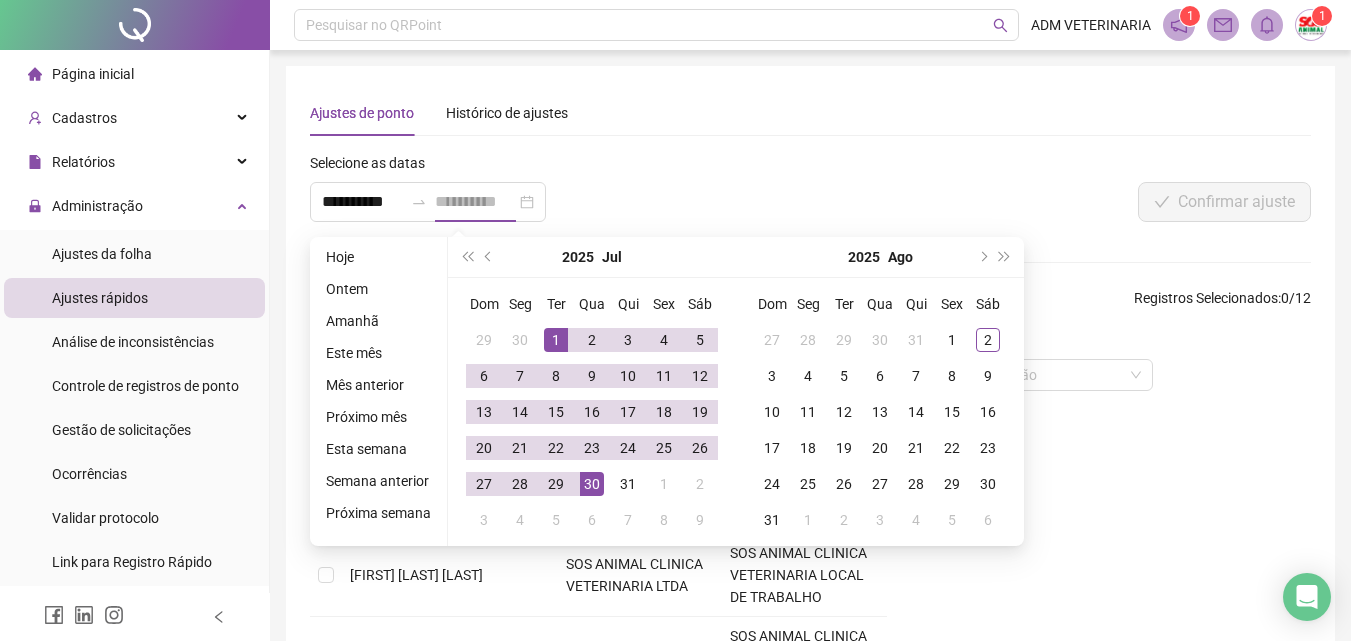 click on "30" at bounding box center (592, 484) 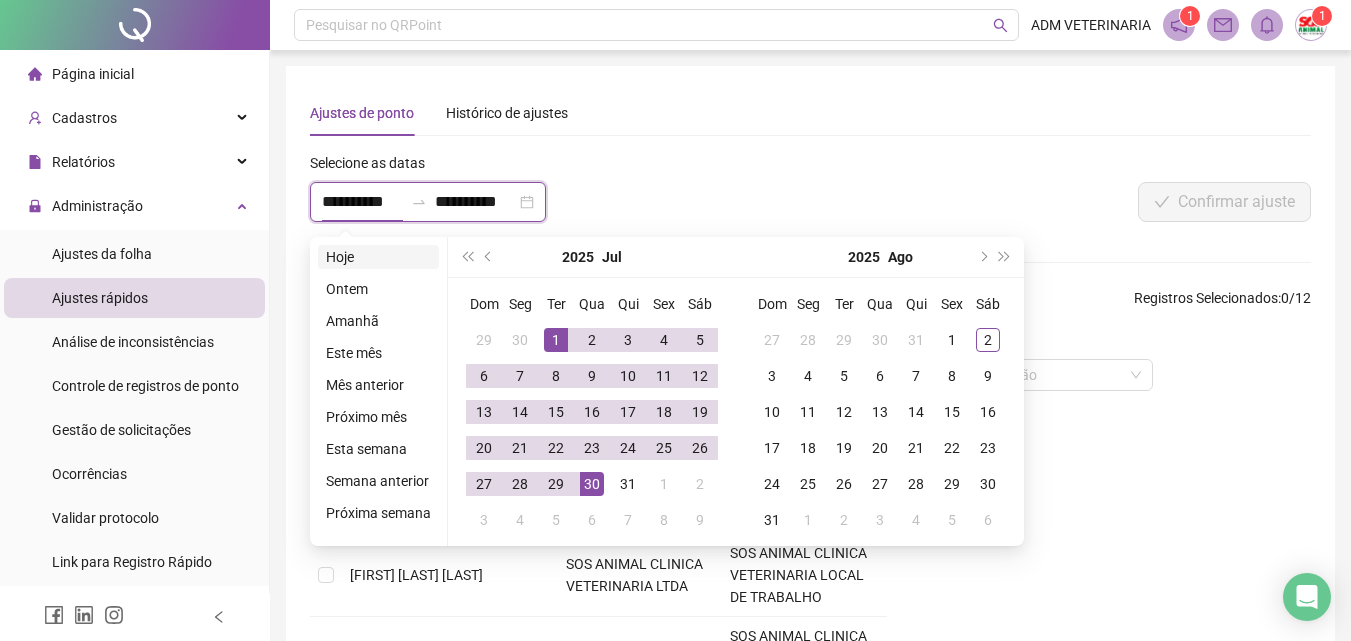 type on "**********" 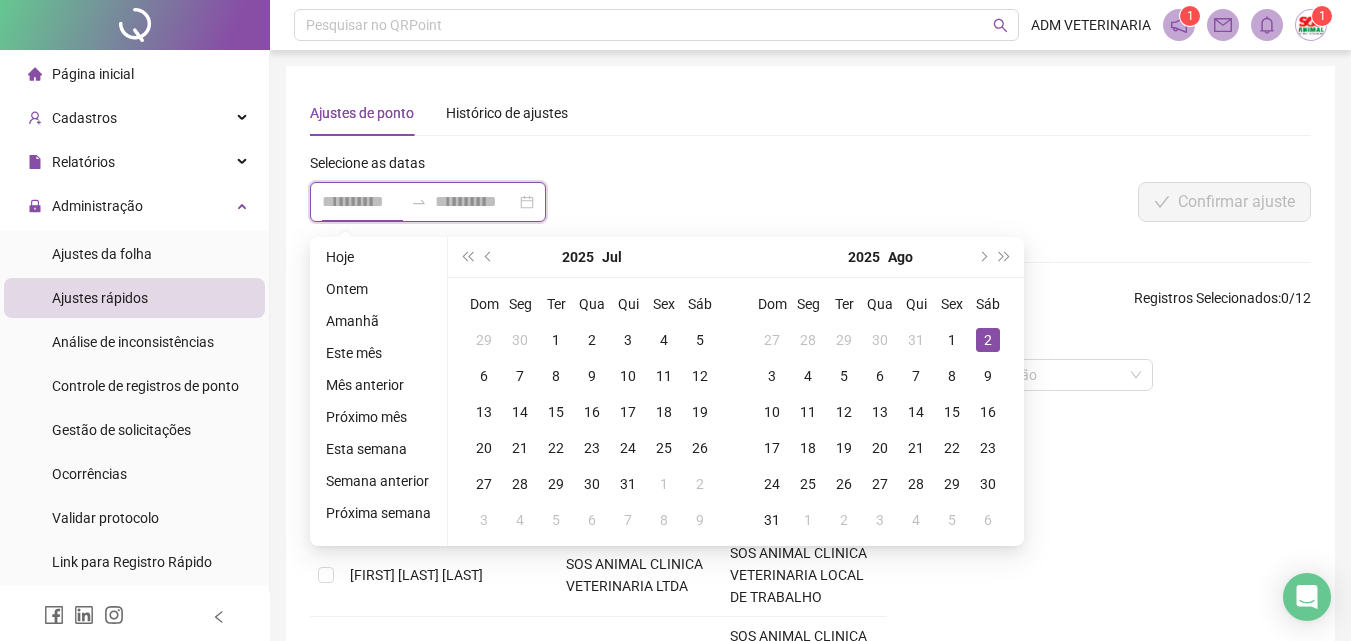 type on "**********" 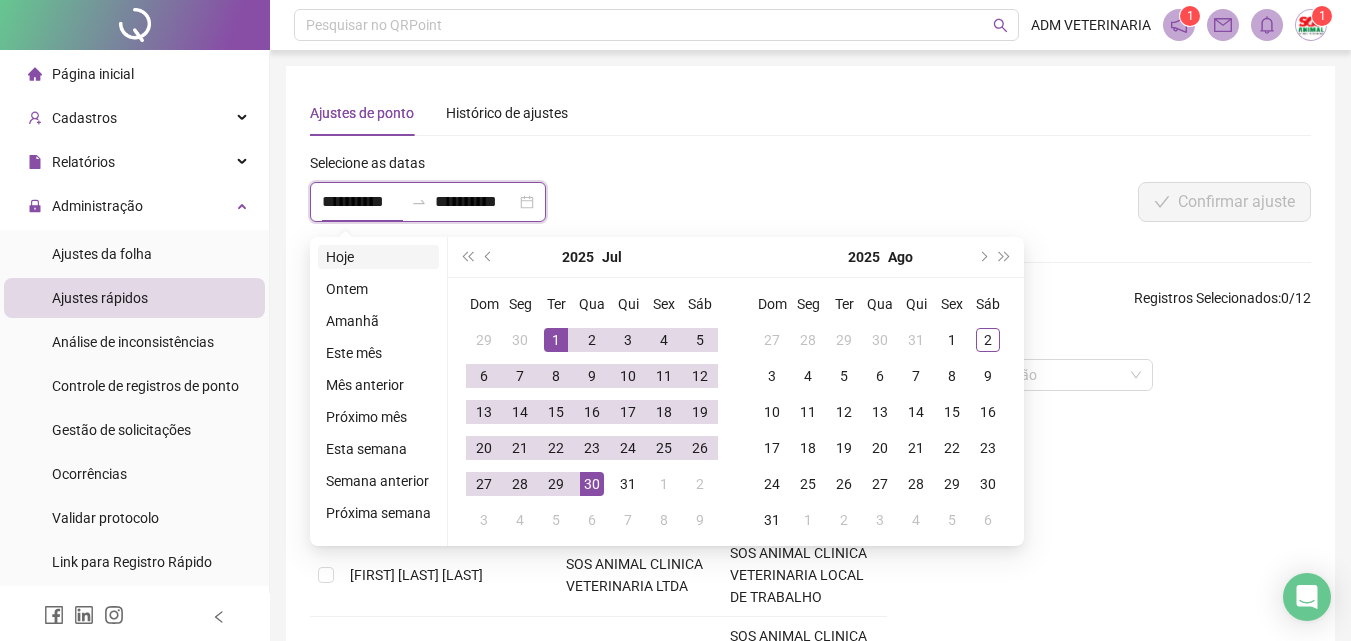 type on "**********" 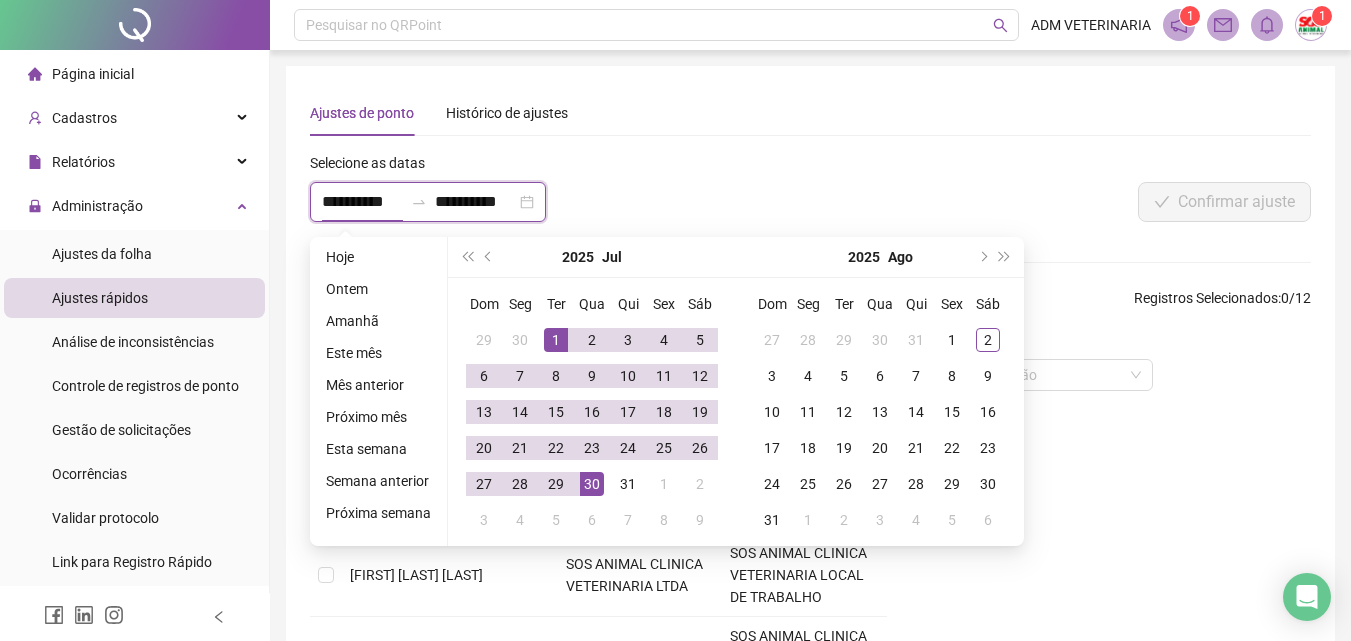 type on "**********" 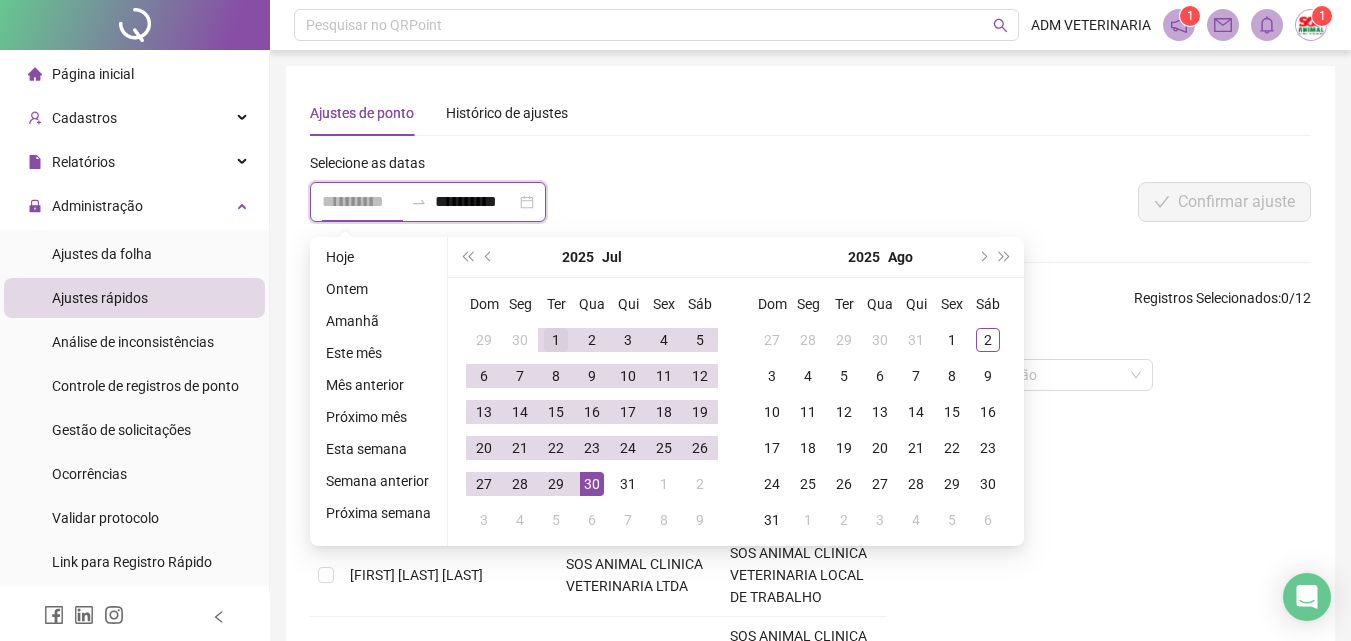 type on "**********" 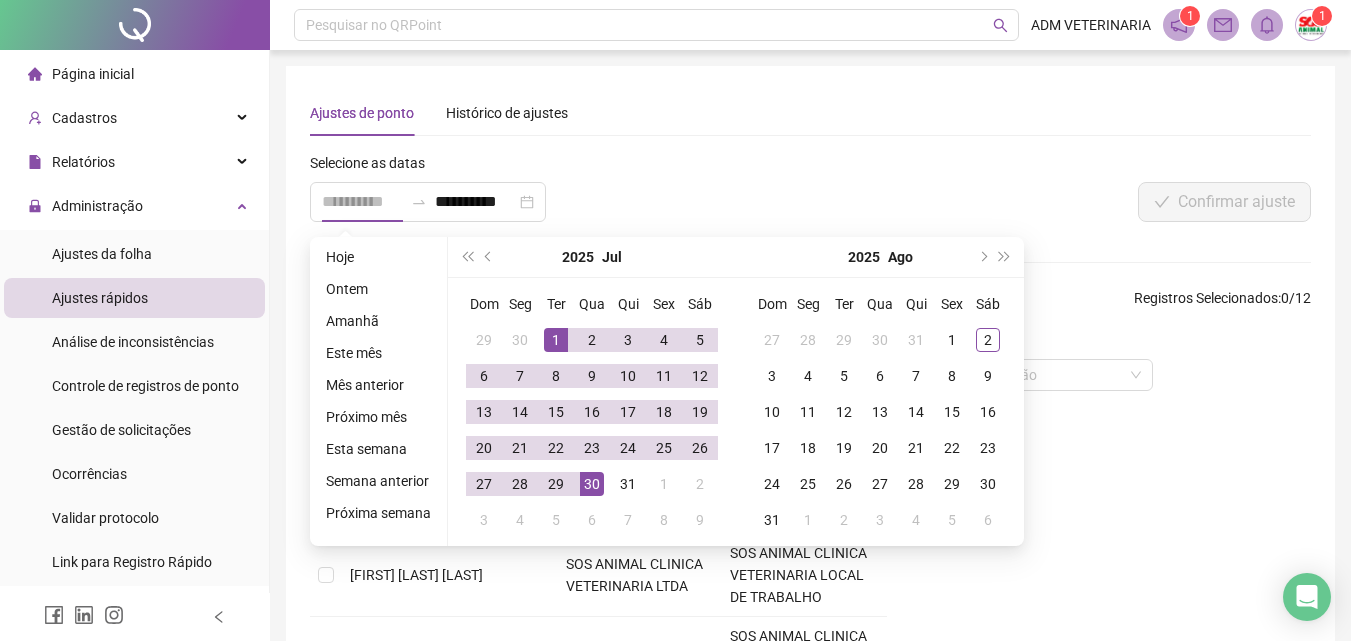 click on "1" at bounding box center [556, 340] 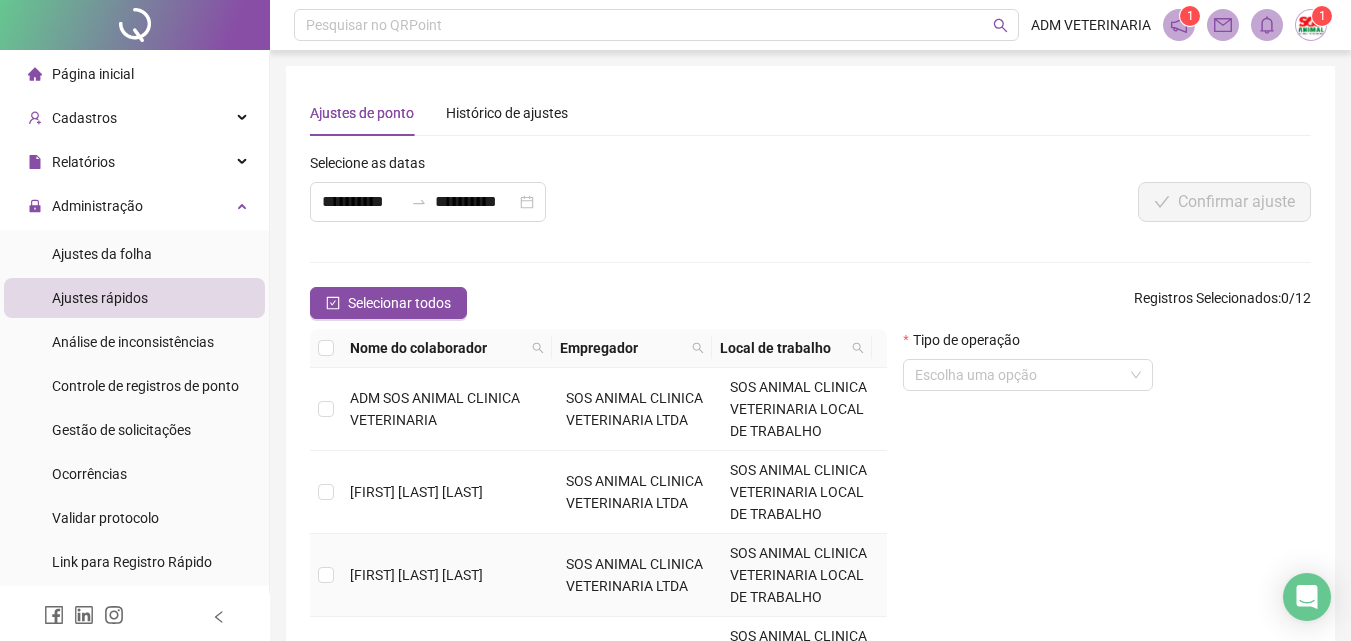 scroll, scrollTop: 100, scrollLeft: 0, axis: vertical 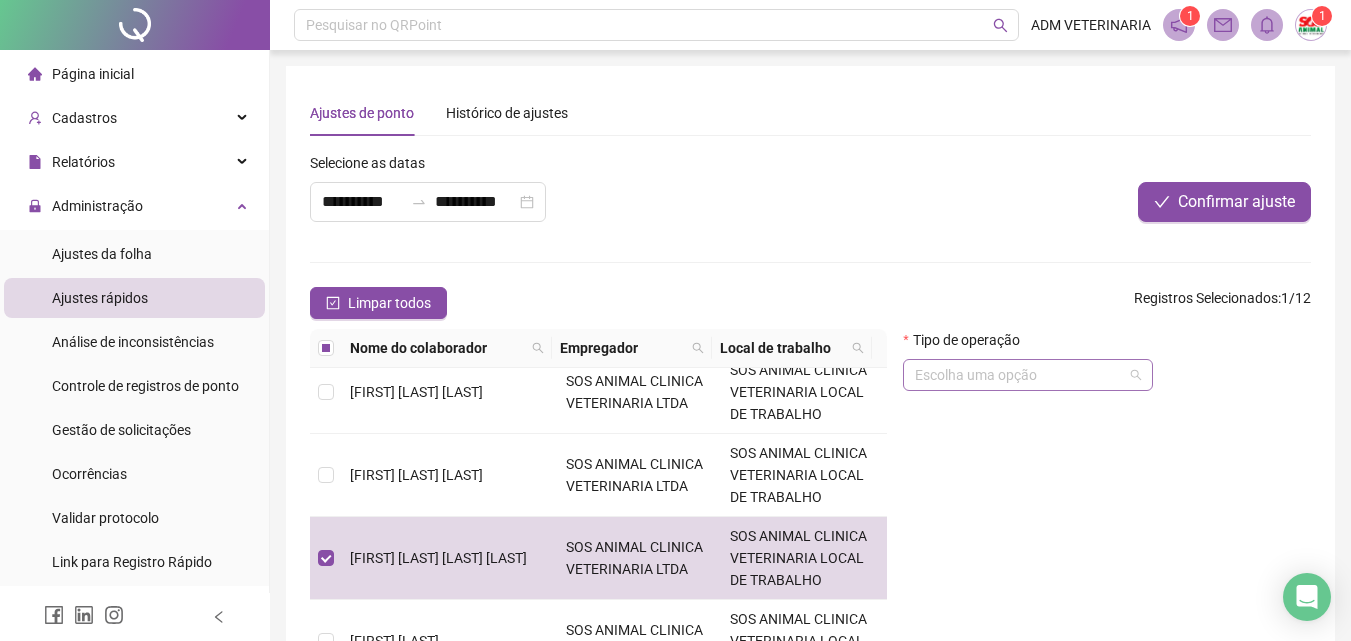 click at bounding box center [1019, 375] 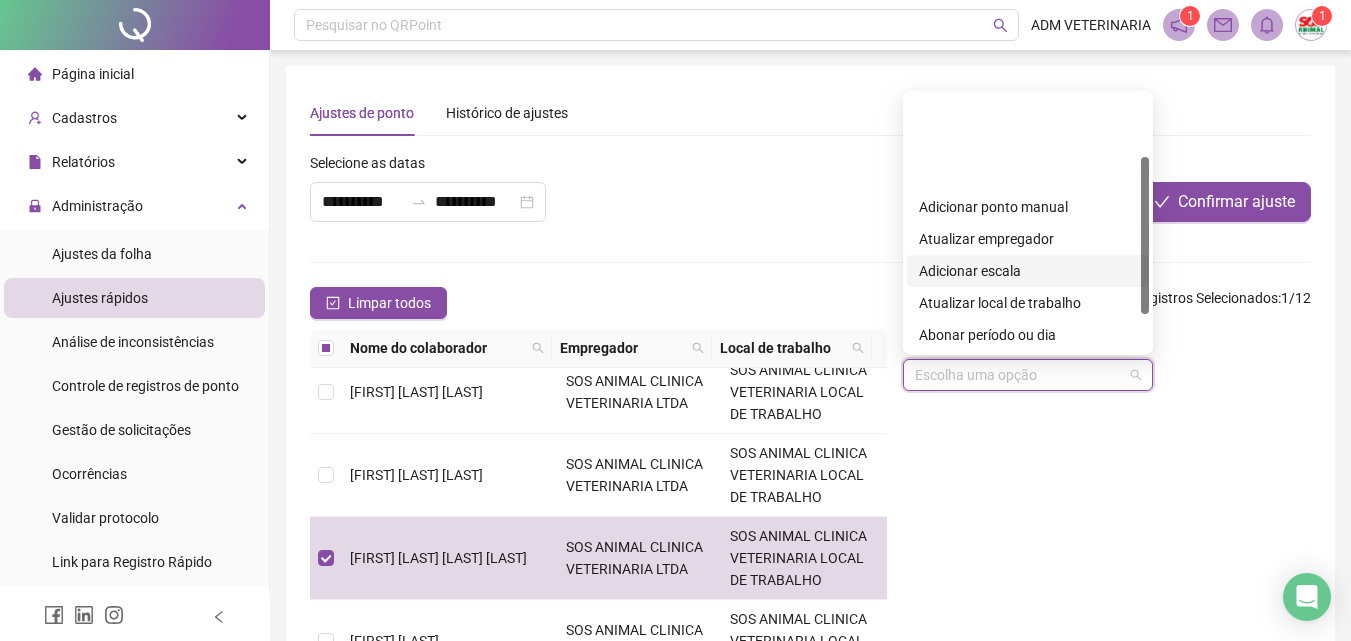 scroll, scrollTop: 160, scrollLeft: 0, axis: vertical 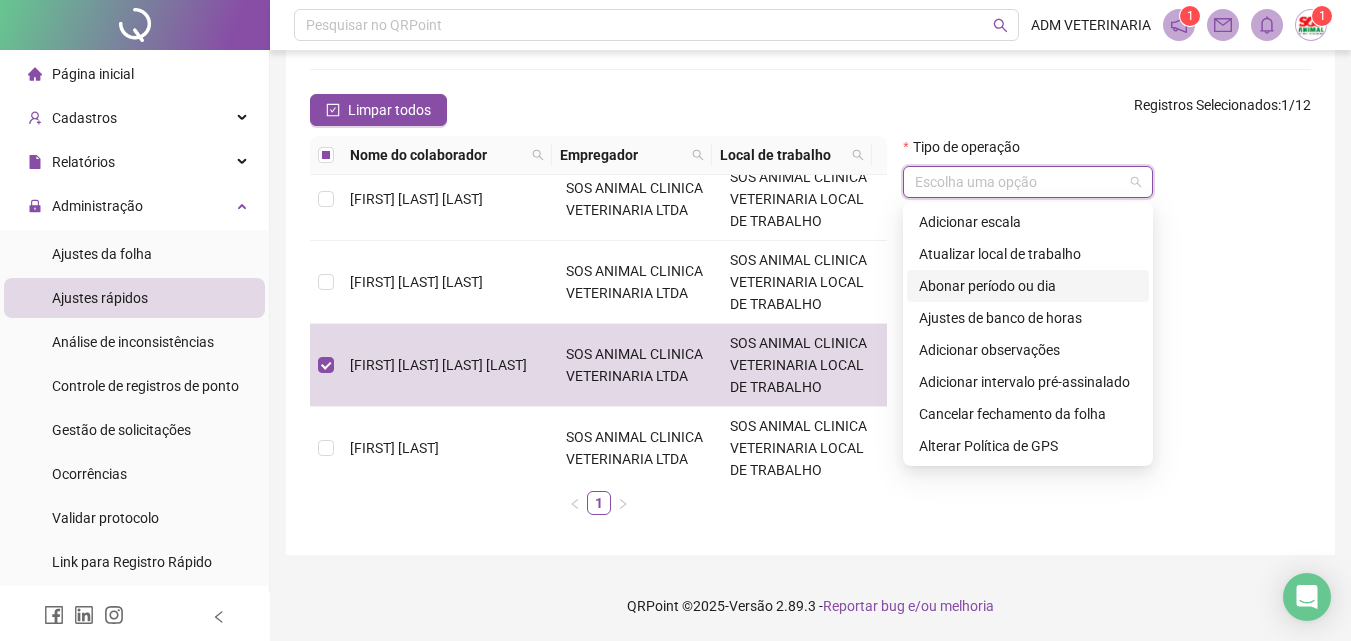 click on "Abonar período ou dia" at bounding box center (1028, 286) 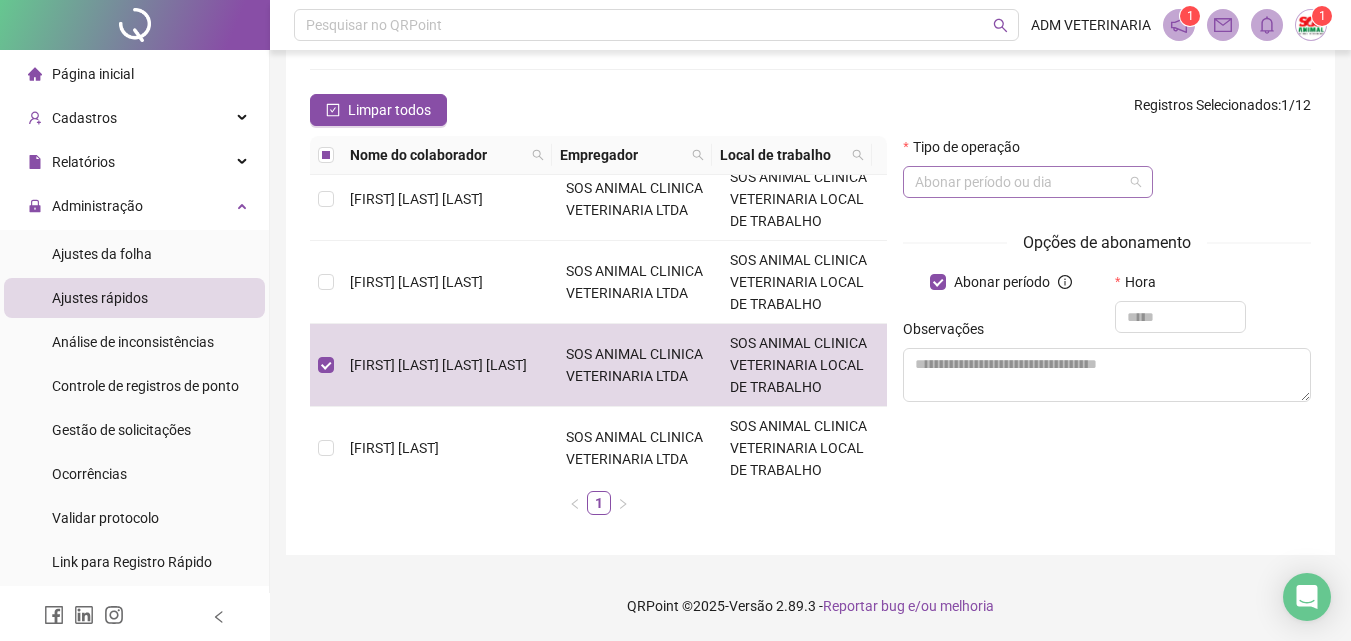 click on "Abonar período ou dia" at bounding box center (1028, 182) 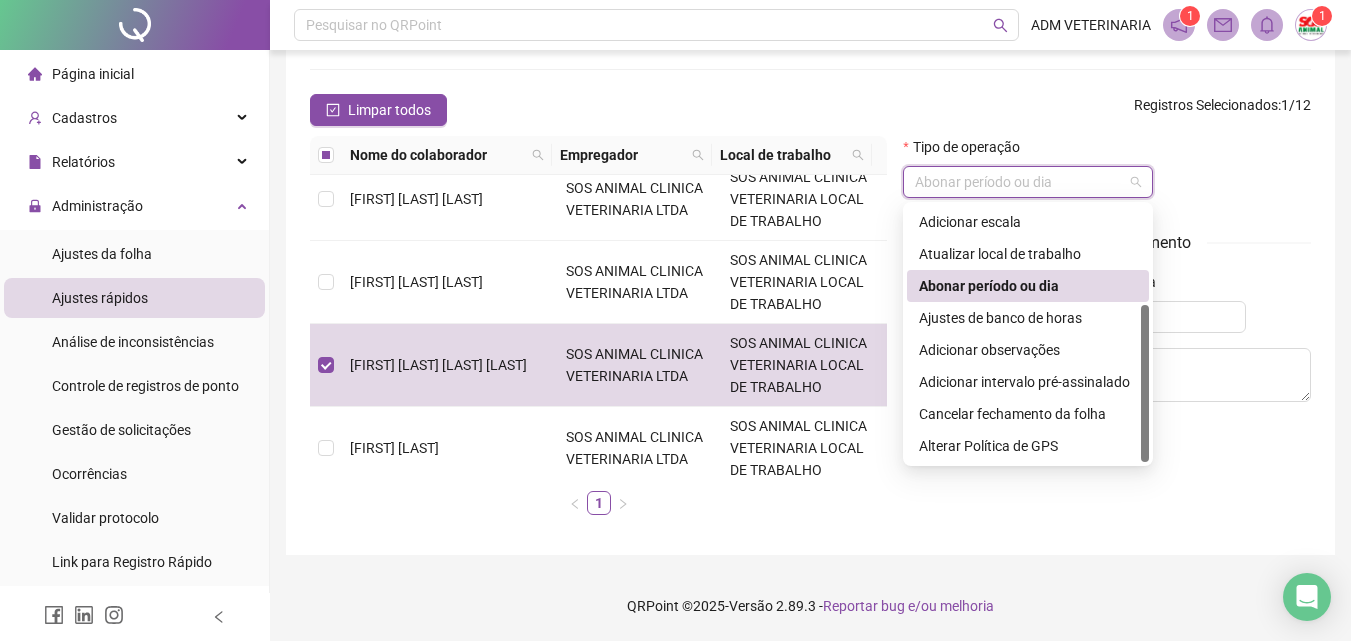 click on "Abonar período ou dia" at bounding box center [1028, 286] 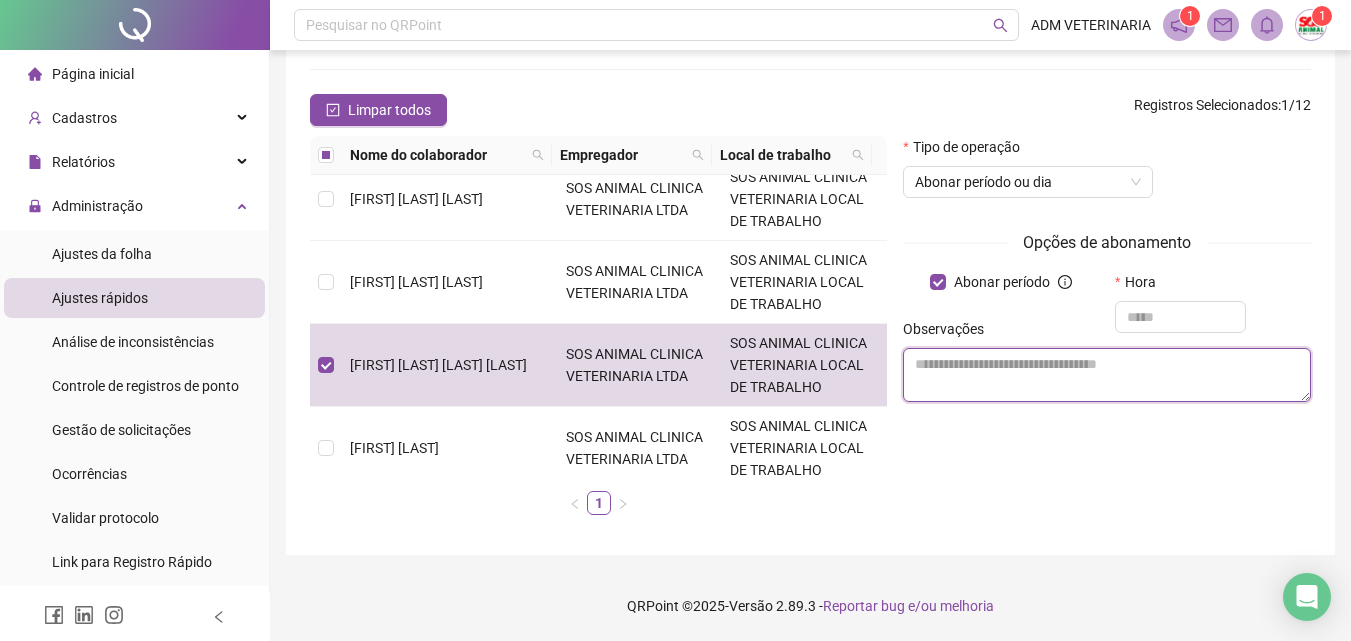 click at bounding box center (1107, 375) 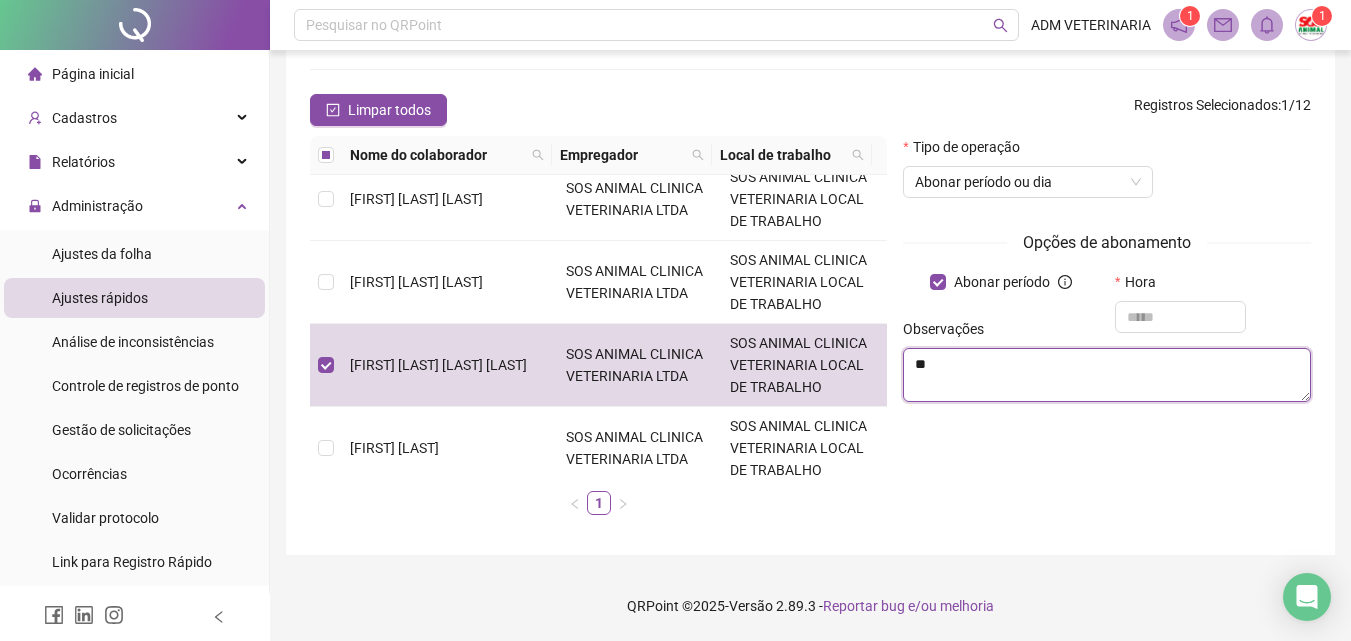 type on "*" 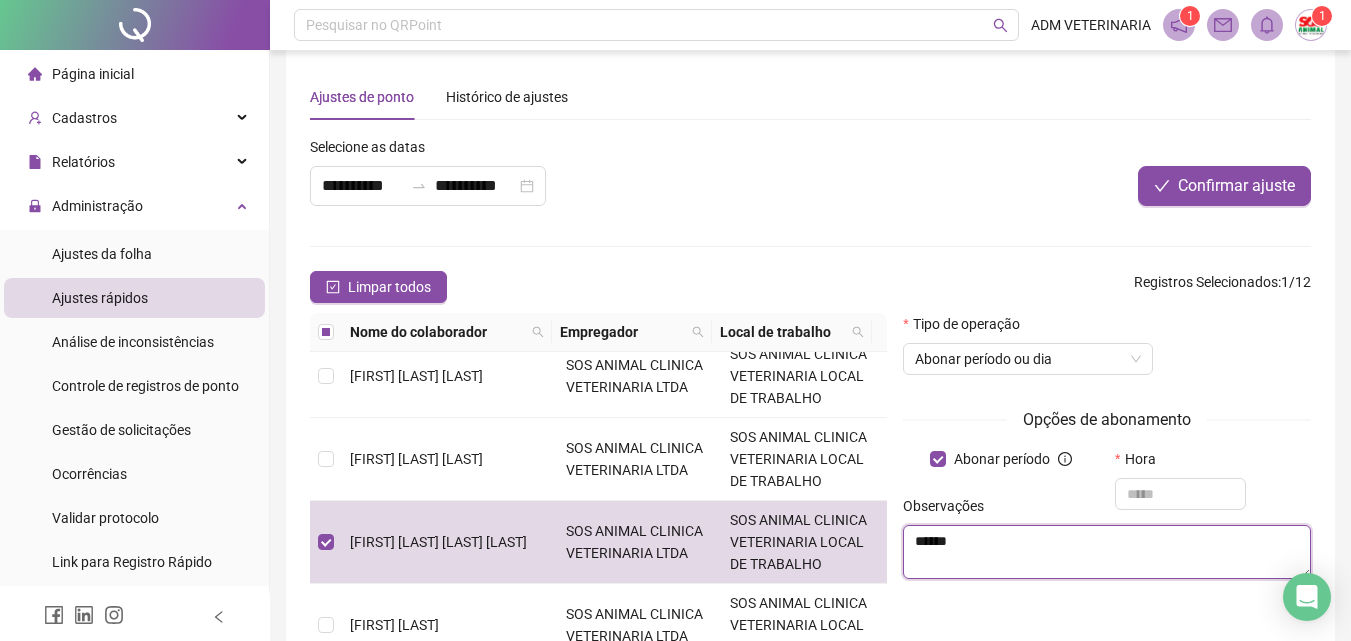 scroll, scrollTop: 0, scrollLeft: 0, axis: both 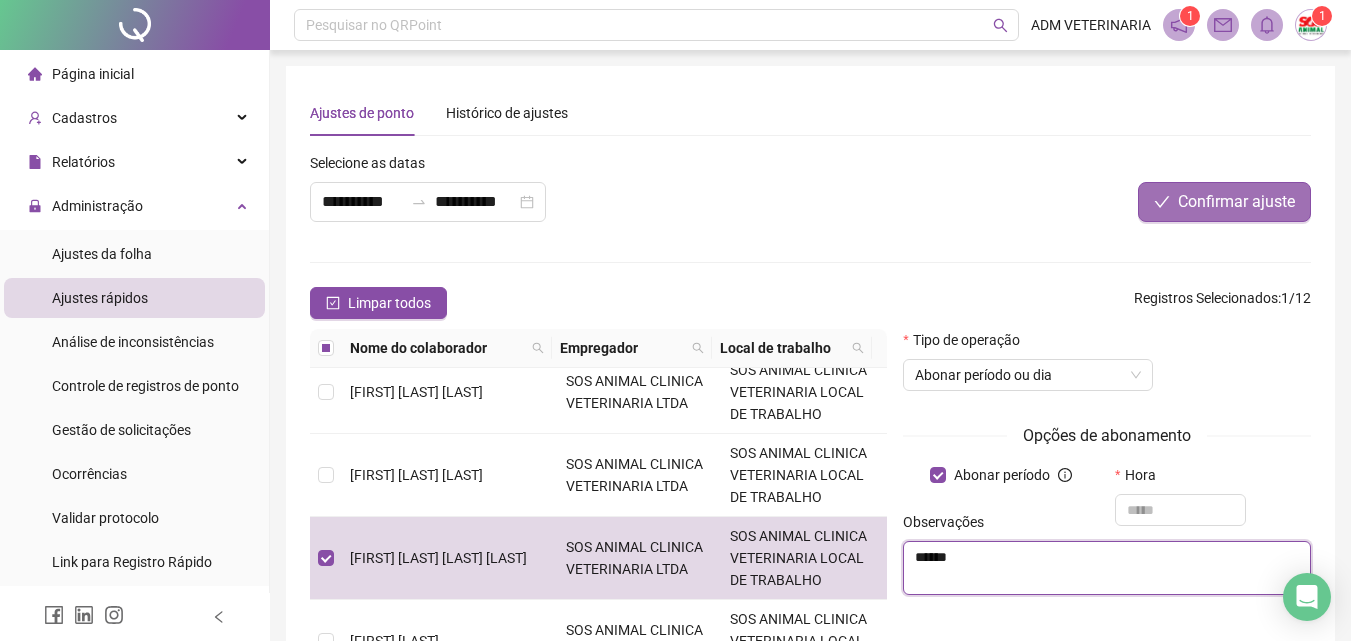 type on "******" 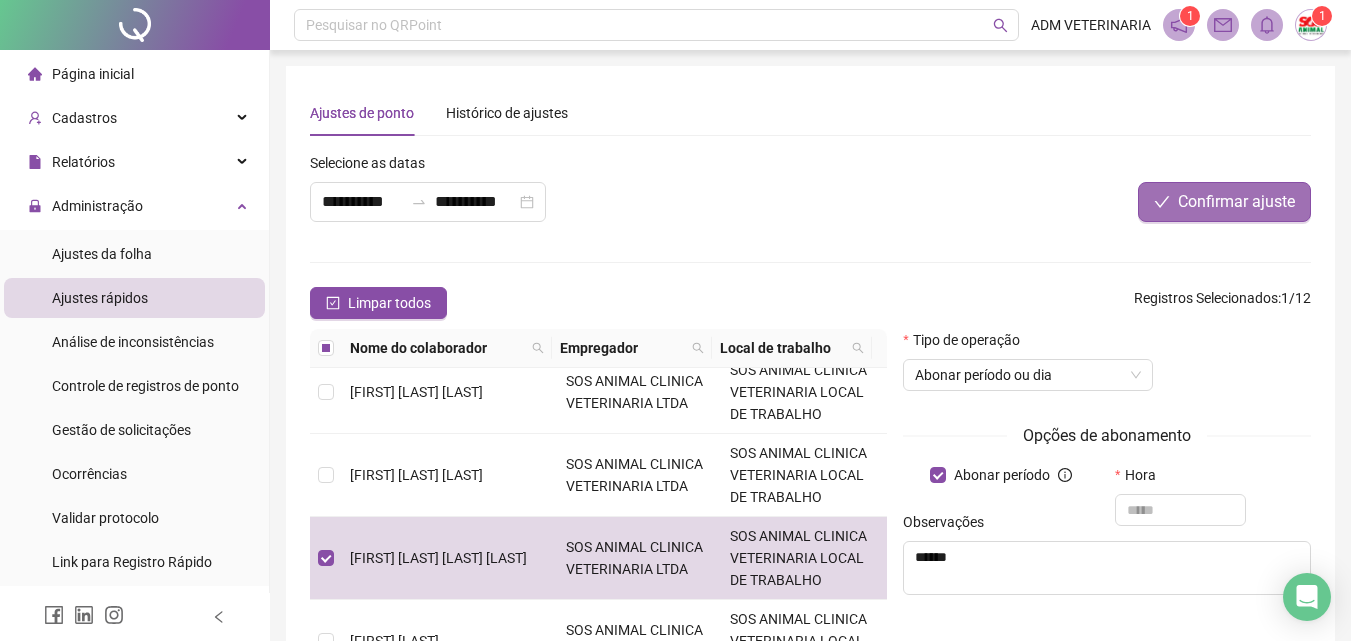 click on "Confirmar ajuste" at bounding box center (1236, 202) 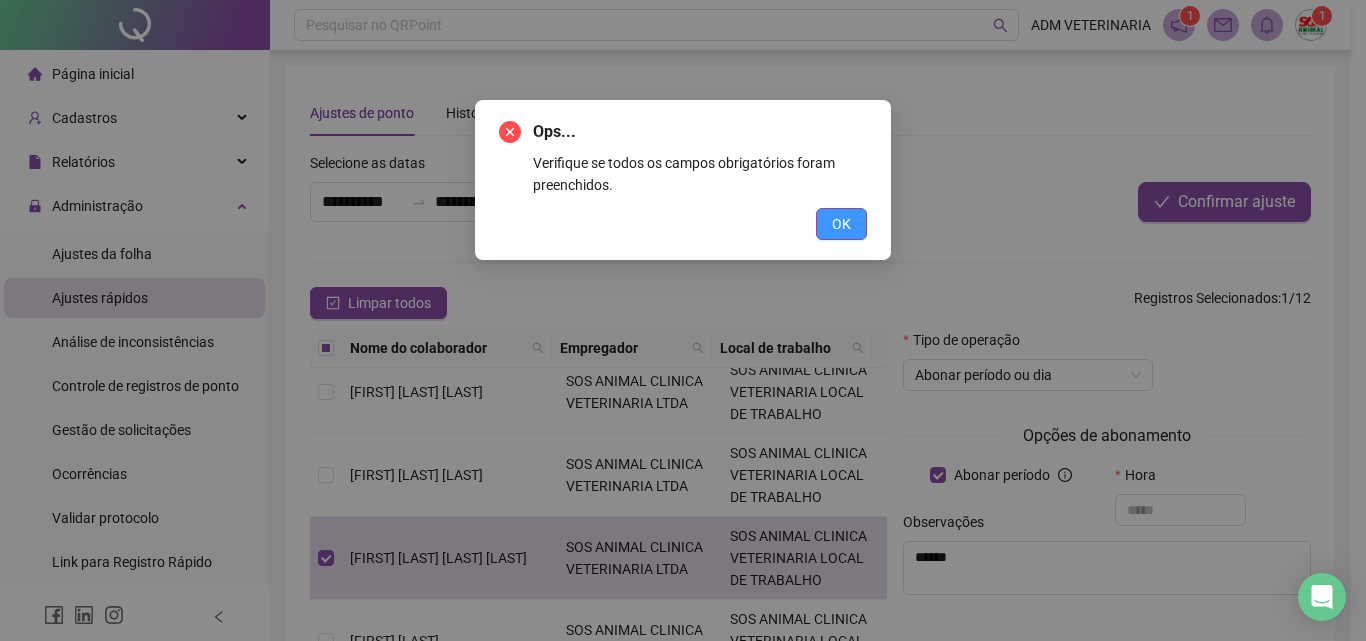 click on "OK" at bounding box center [841, 224] 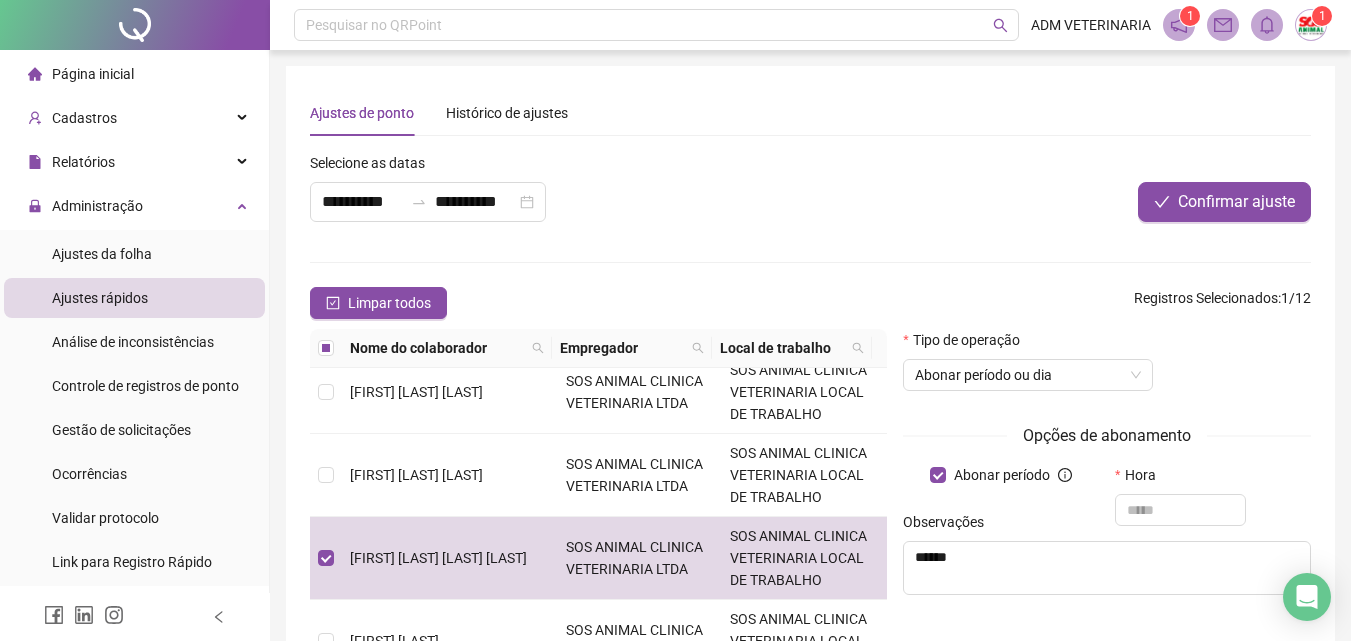 scroll, scrollTop: 100, scrollLeft: 0, axis: vertical 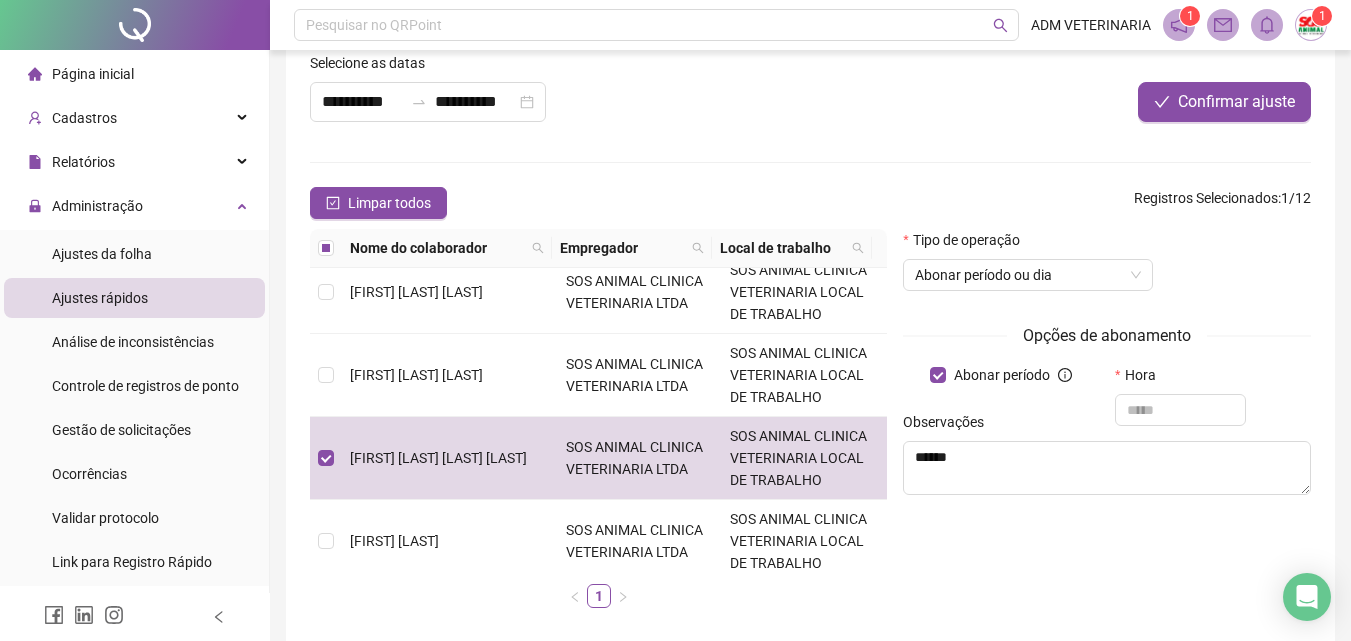 click on "Observações" at bounding box center (1107, 426) 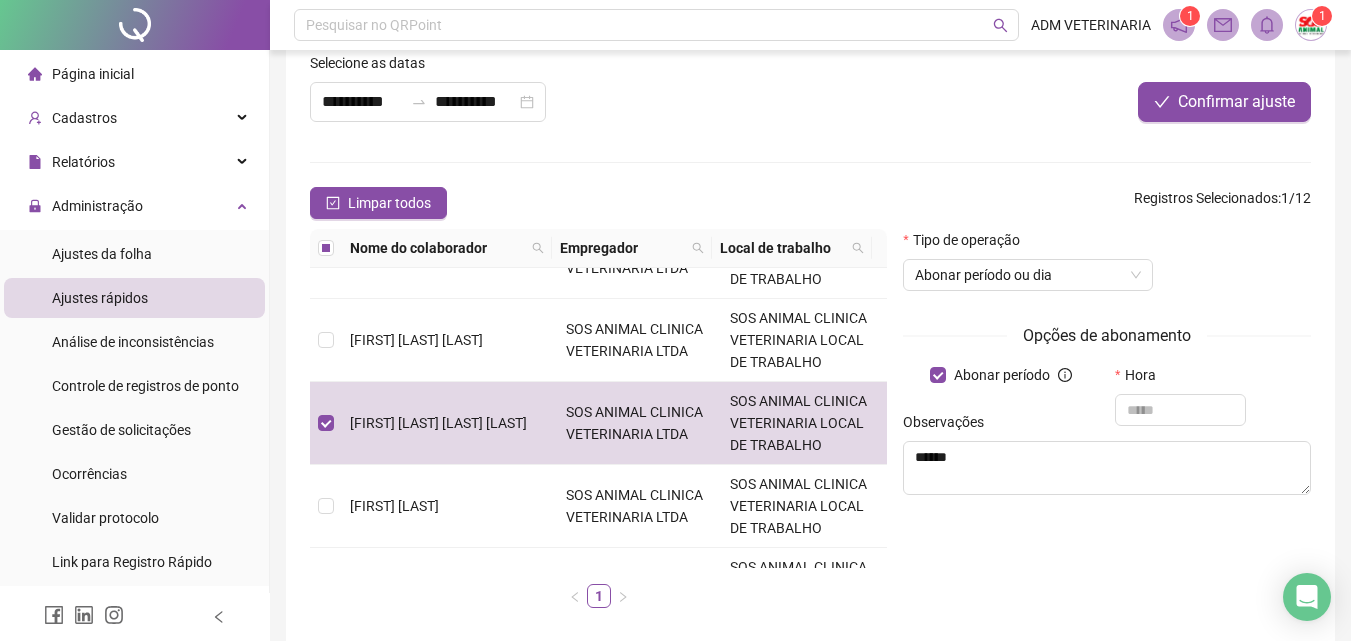 scroll, scrollTop: 100, scrollLeft: 0, axis: vertical 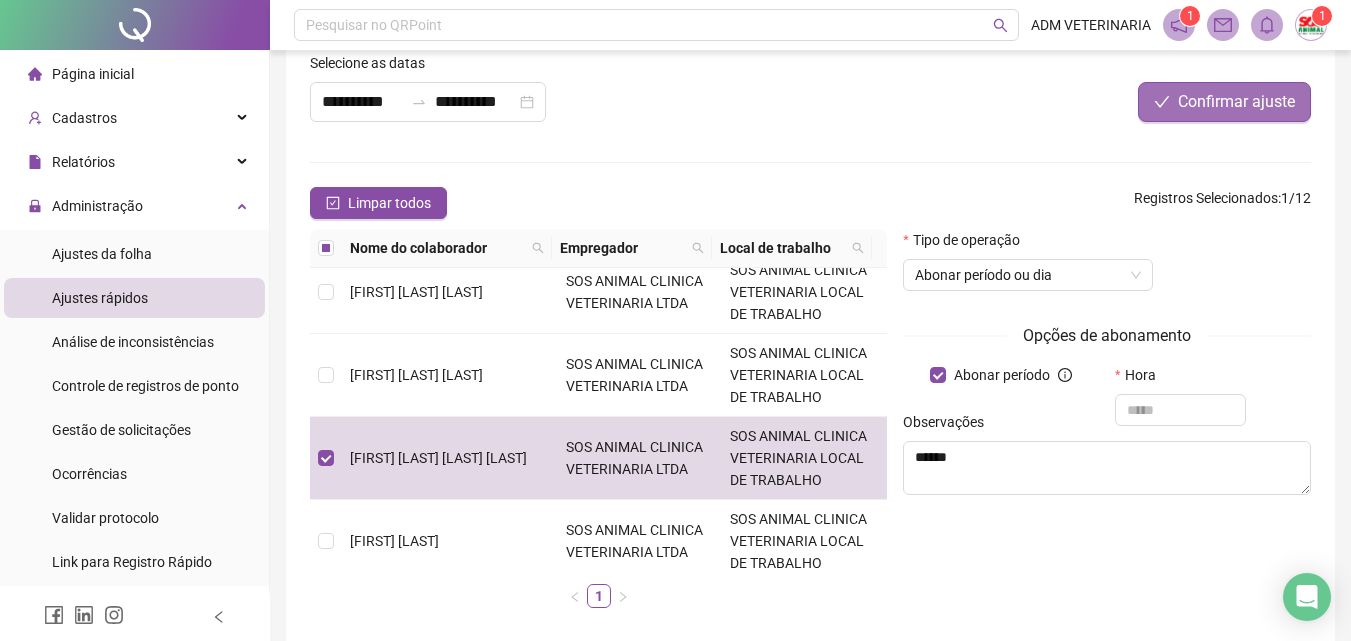 click on "Confirmar ajuste" at bounding box center (1236, 102) 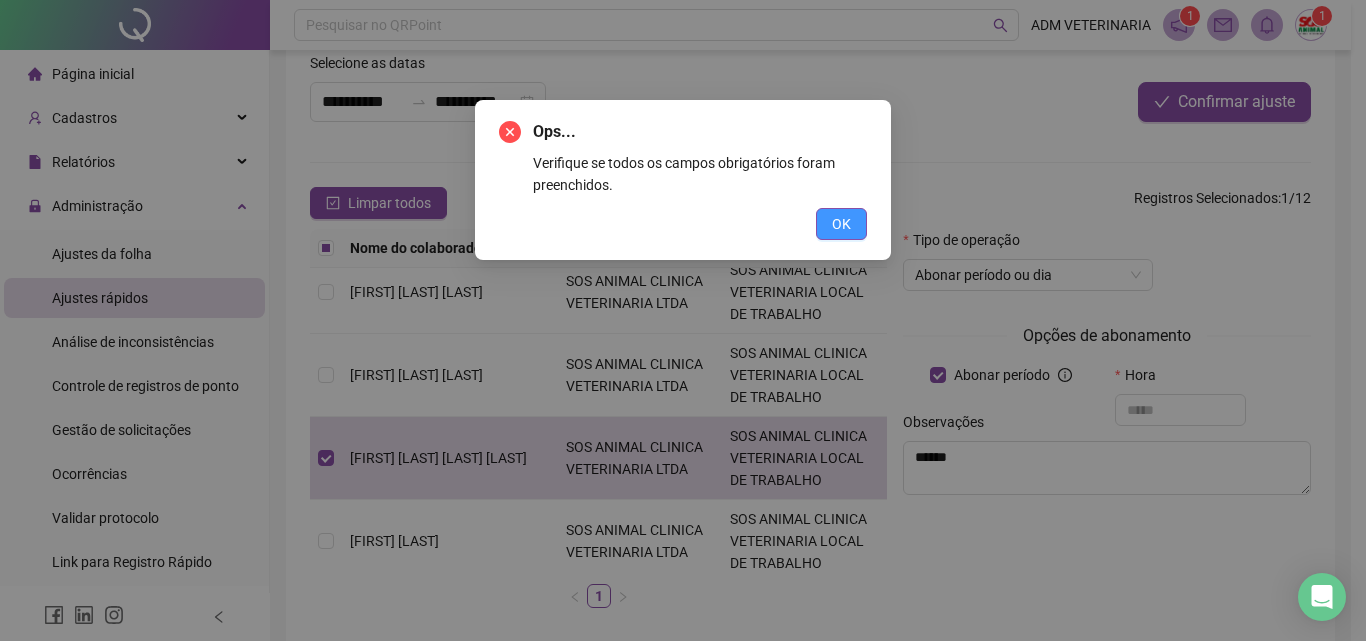 click on "OK" at bounding box center [841, 224] 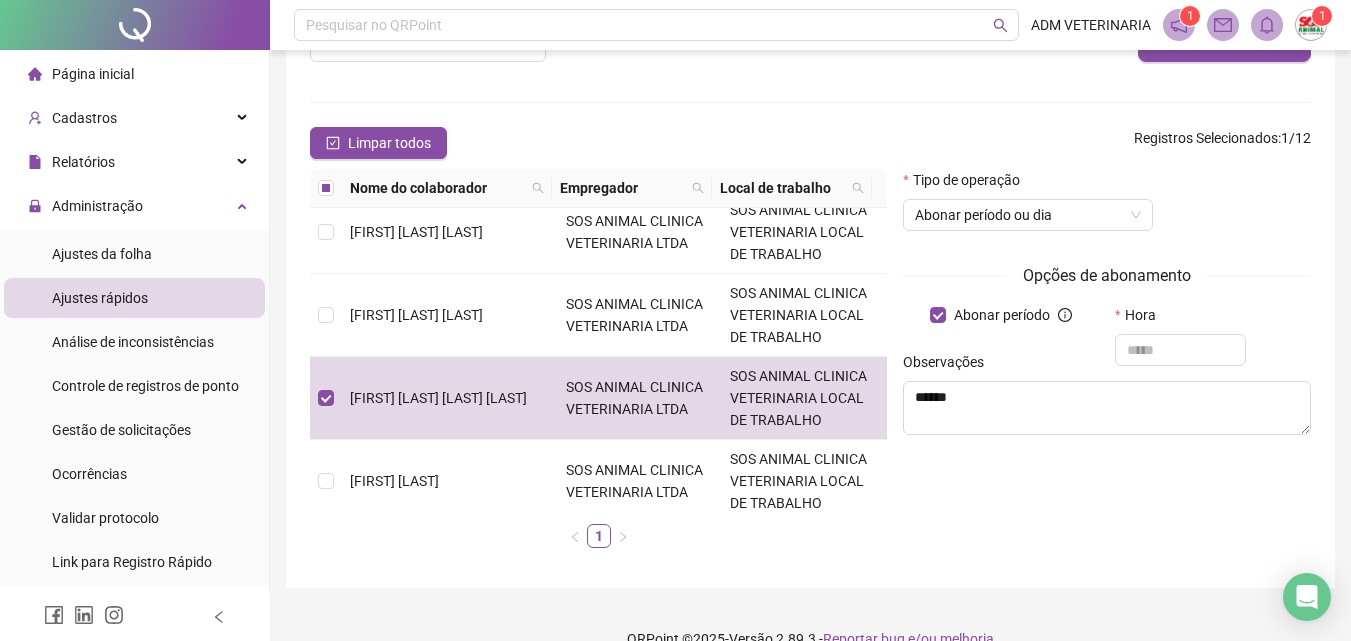 scroll, scrollTop: 193, scrollLeft: 0, axis: vertical 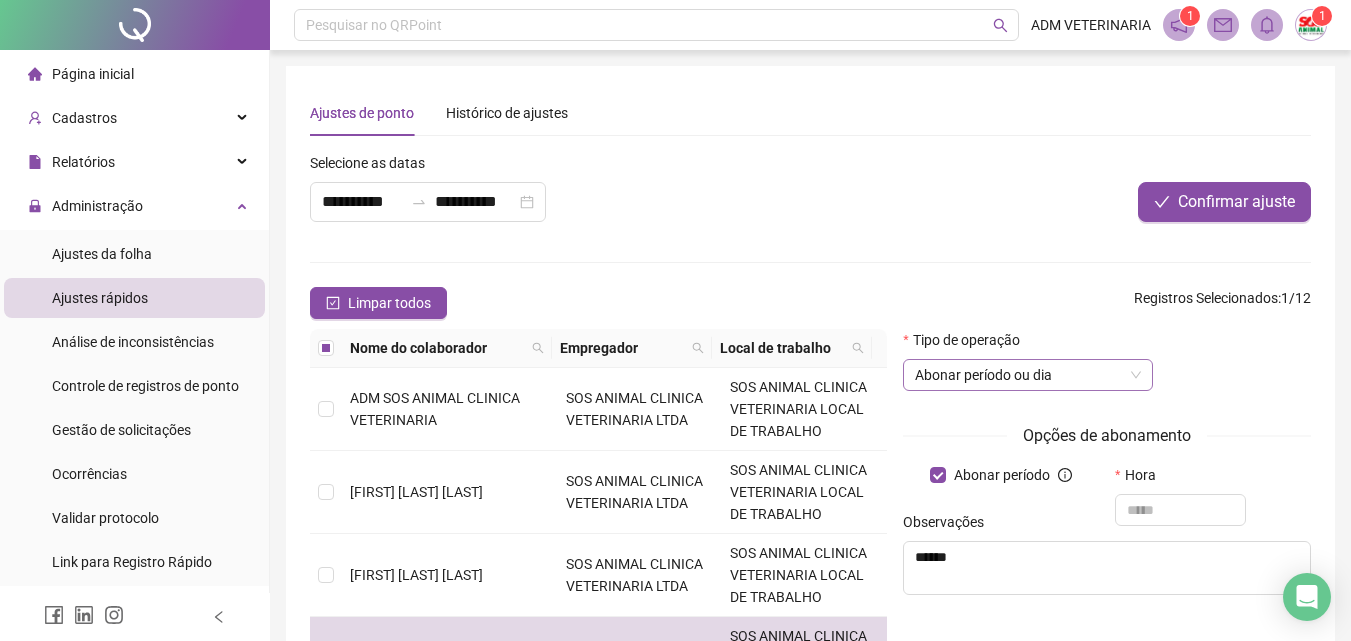 click on "Abonar período ou dia" at bounding box center (1028, 375) 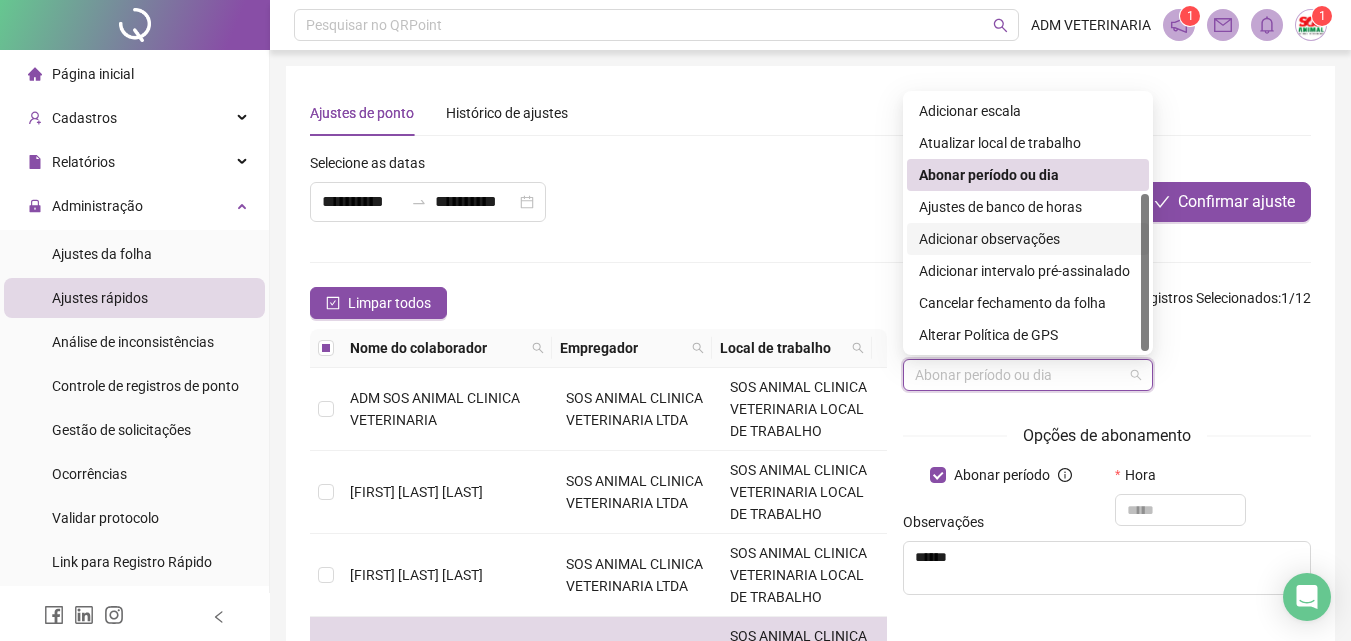 scroll, scrollTop: 100, scrollLeft: 0, axis: vertical 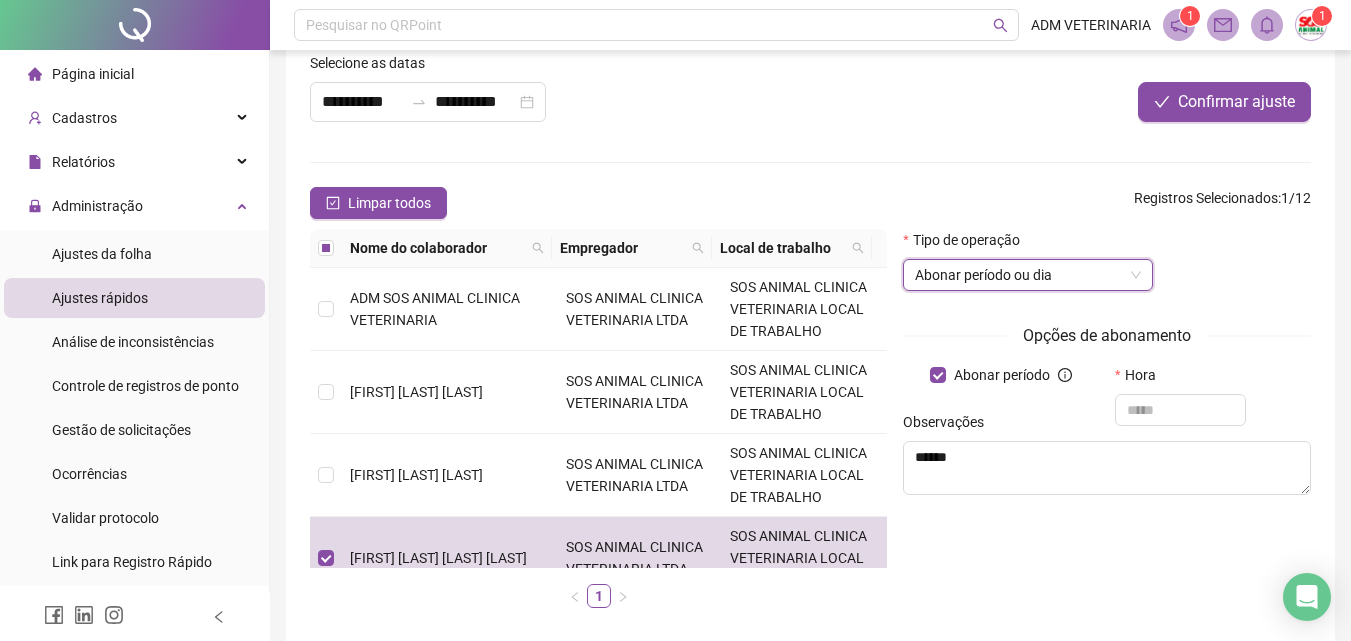 click on "Abonar período ou dia" at bounding box center [1028, 275] 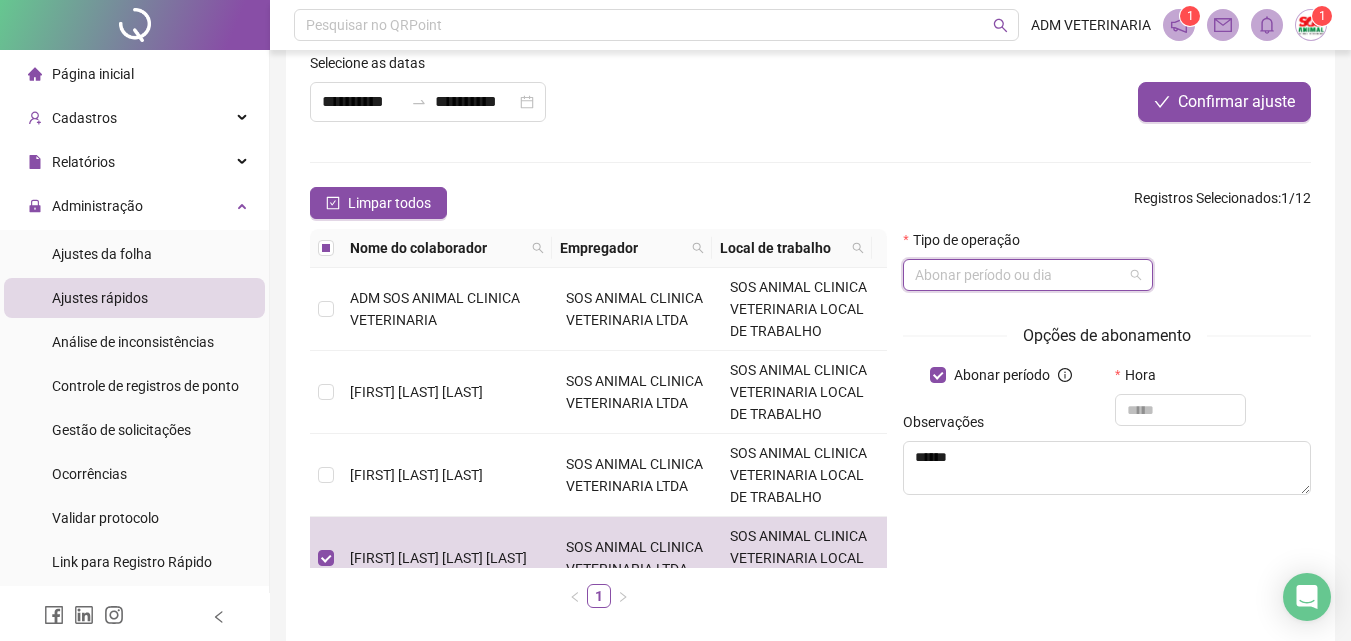 click on "Abonar período ou dia" at bounding box center [1028, 275] 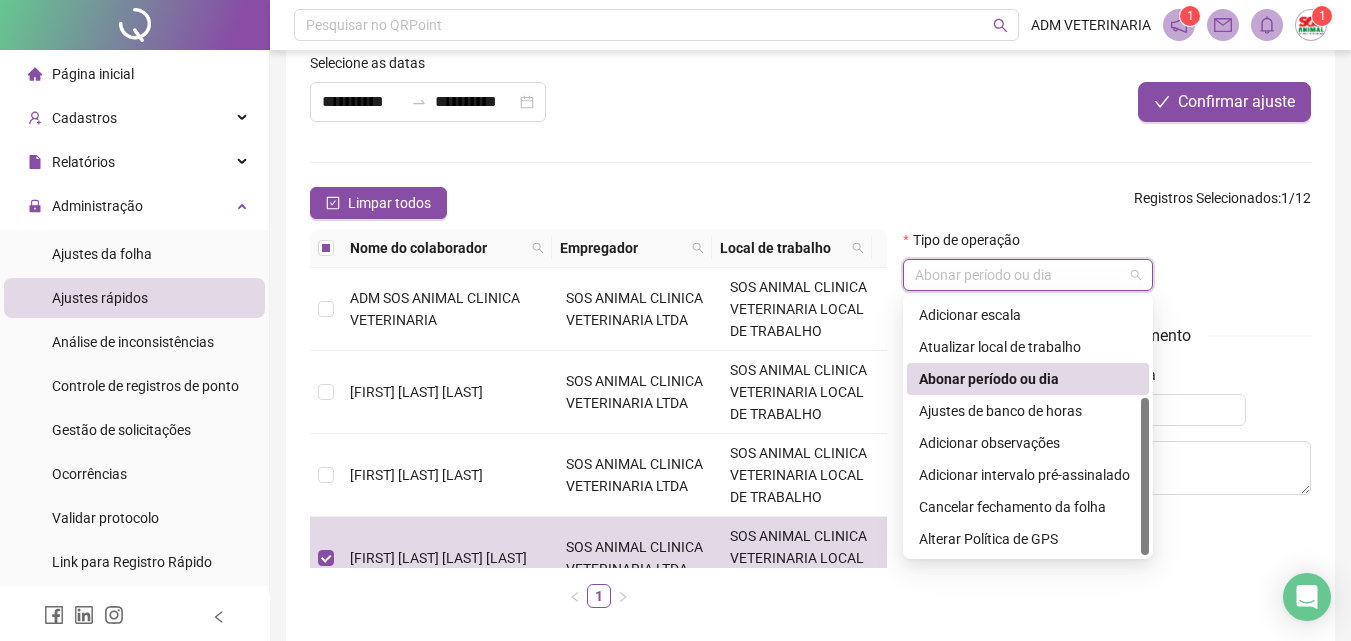 click on "Abonar período ou dia" at bounding box center (1028, 379) 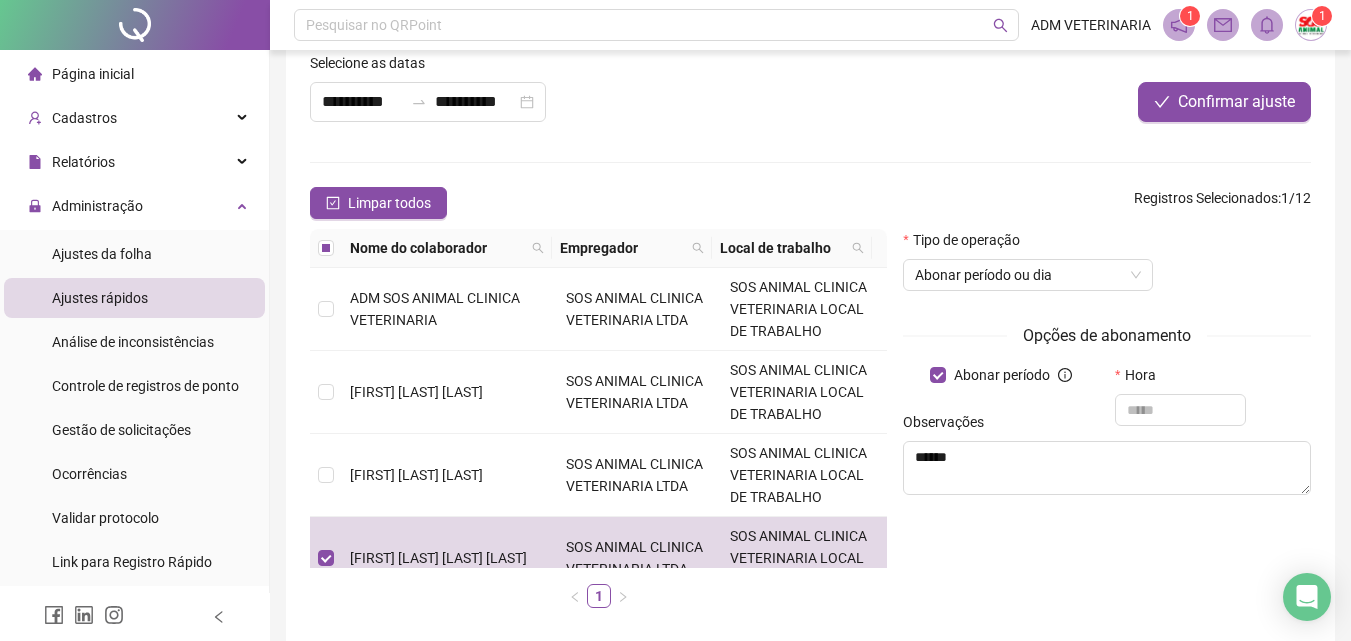 click on "Hora" at bounding box center [1141, 375] 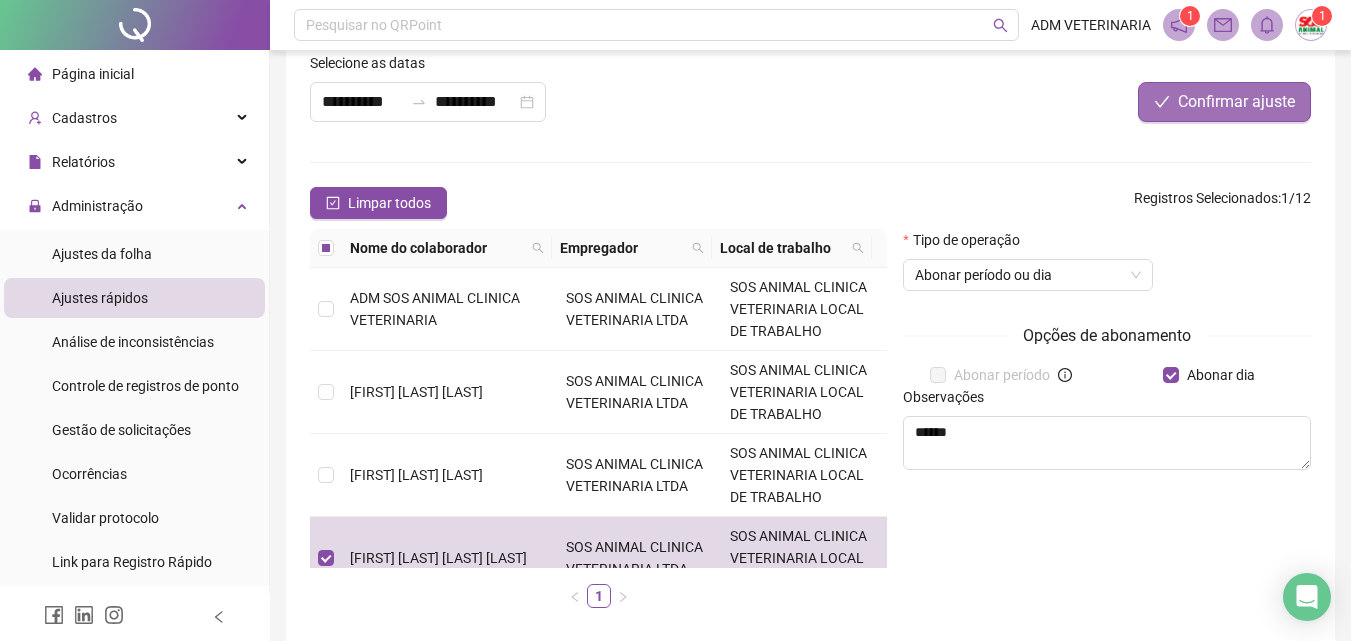 click on "Confirmar ajuste" at bounding box center (1236, 102) 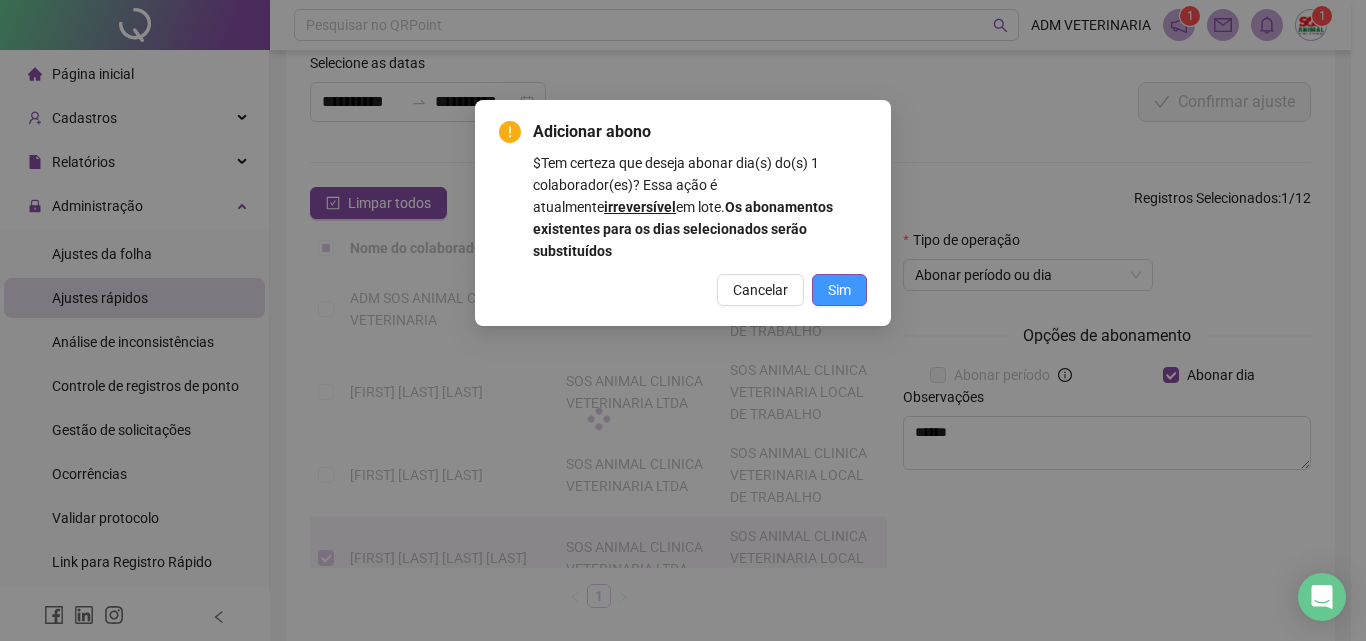click on "Sim" at bounding box center [839, 290] 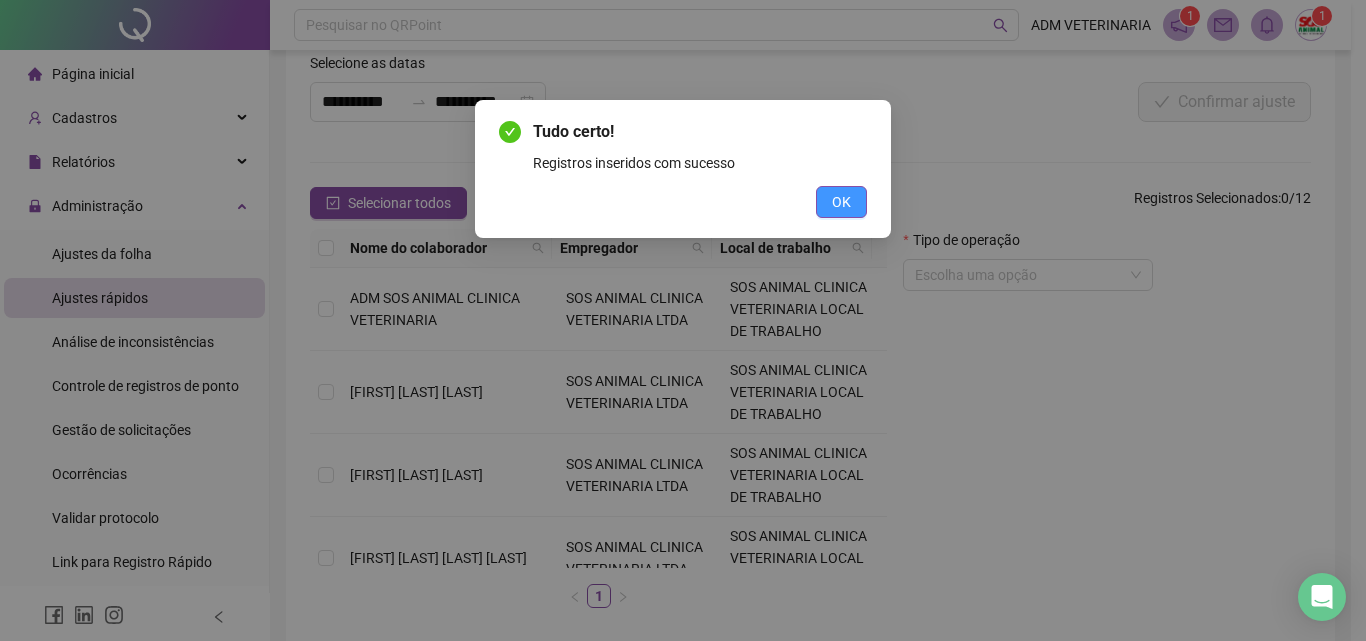 click on "OK" at bounding box center (841, 202) 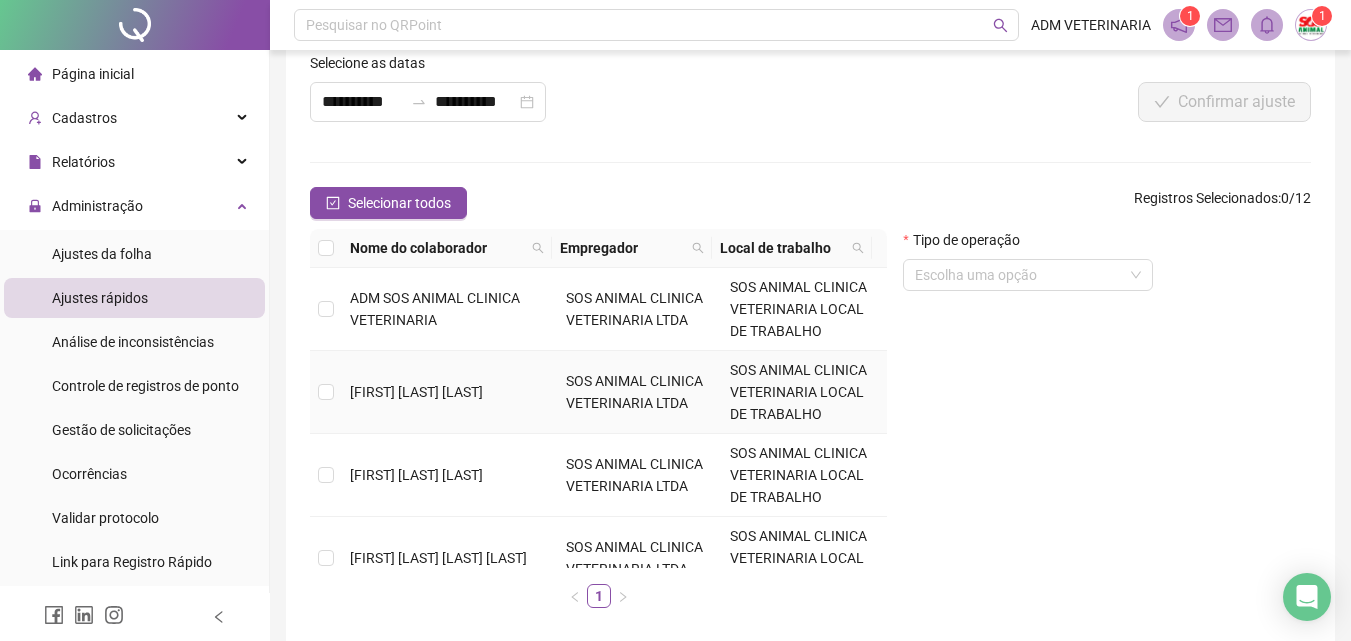 scroll, scrollTop: 100, scrollLeft: 0, axis: vertical 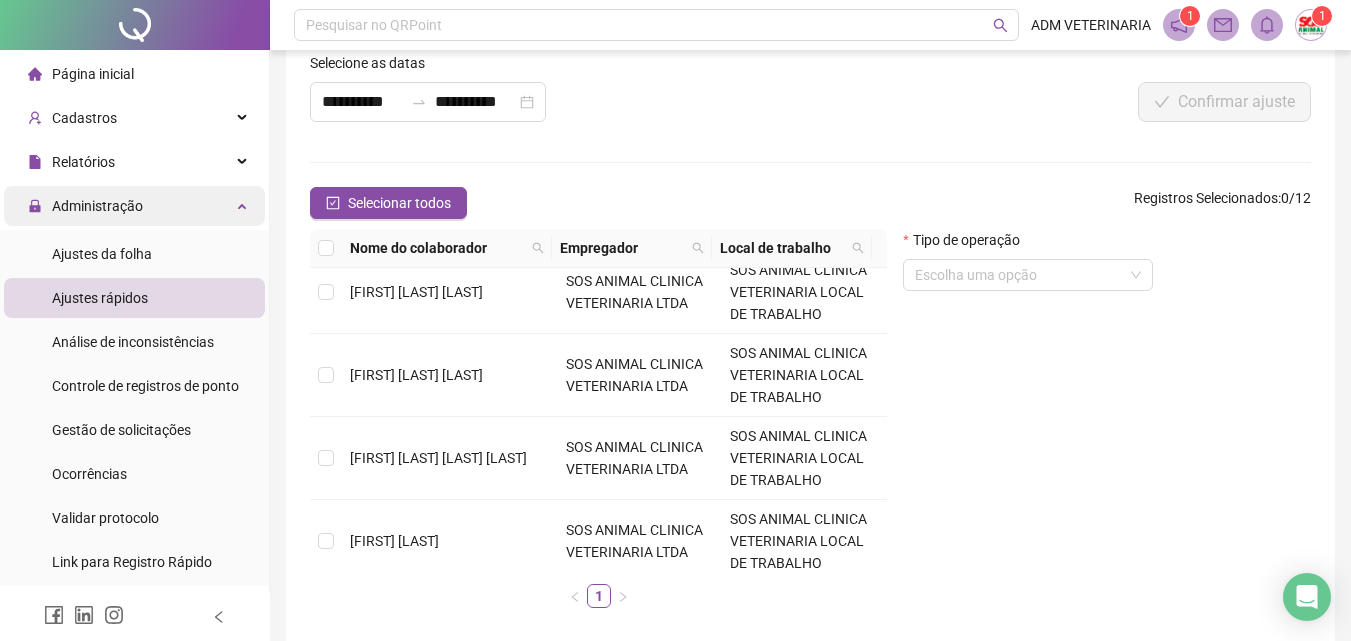 click on "Administração" at bounding box center (97, 206) 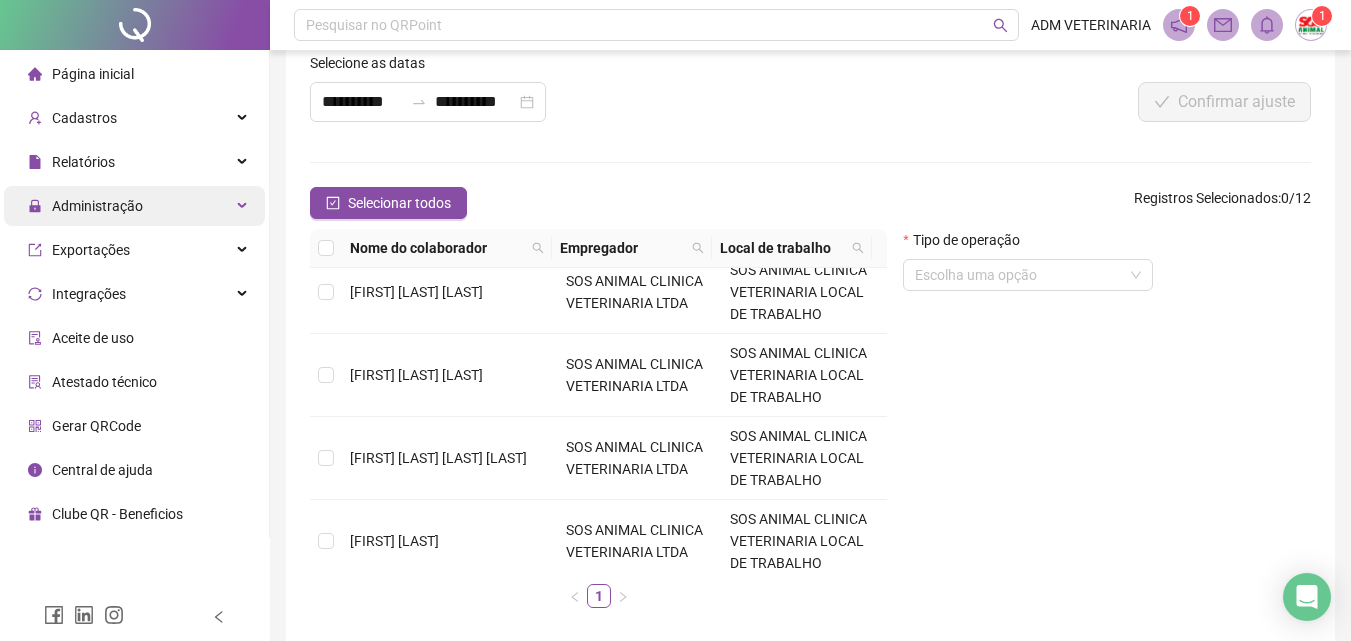 click on "Administração" at bounding box center (97, 206) 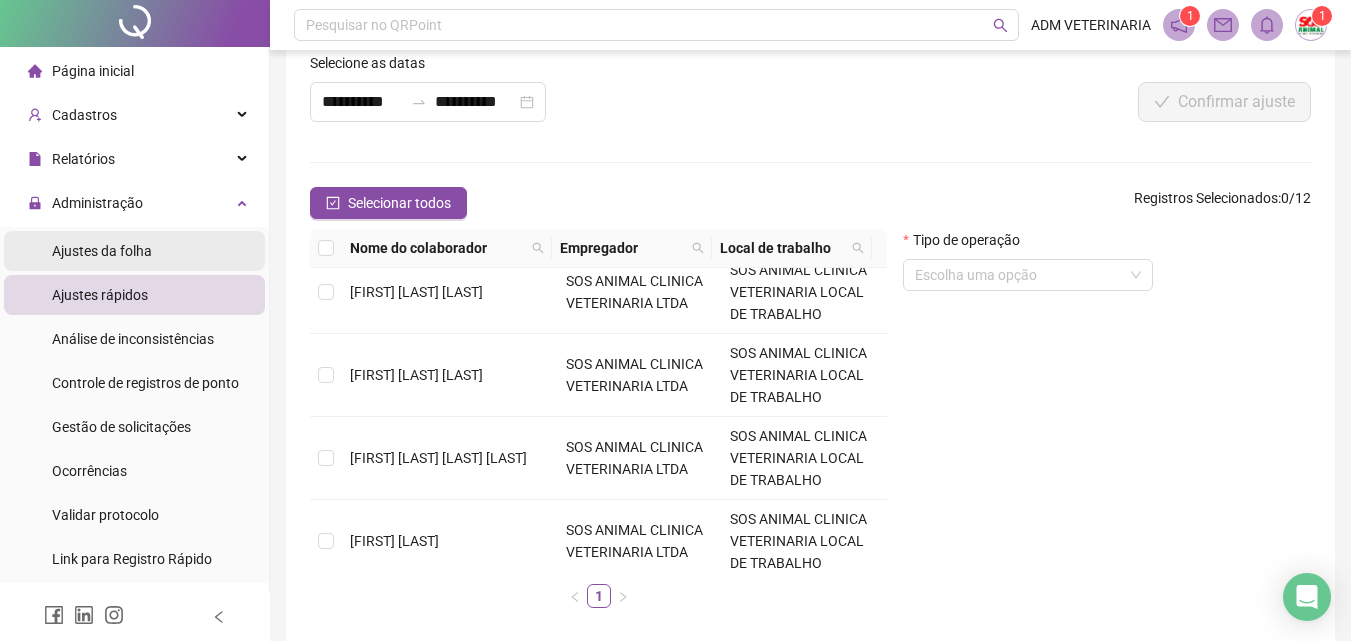 scroll, scrollTop: 0, scrollLeft: 0, axis: both 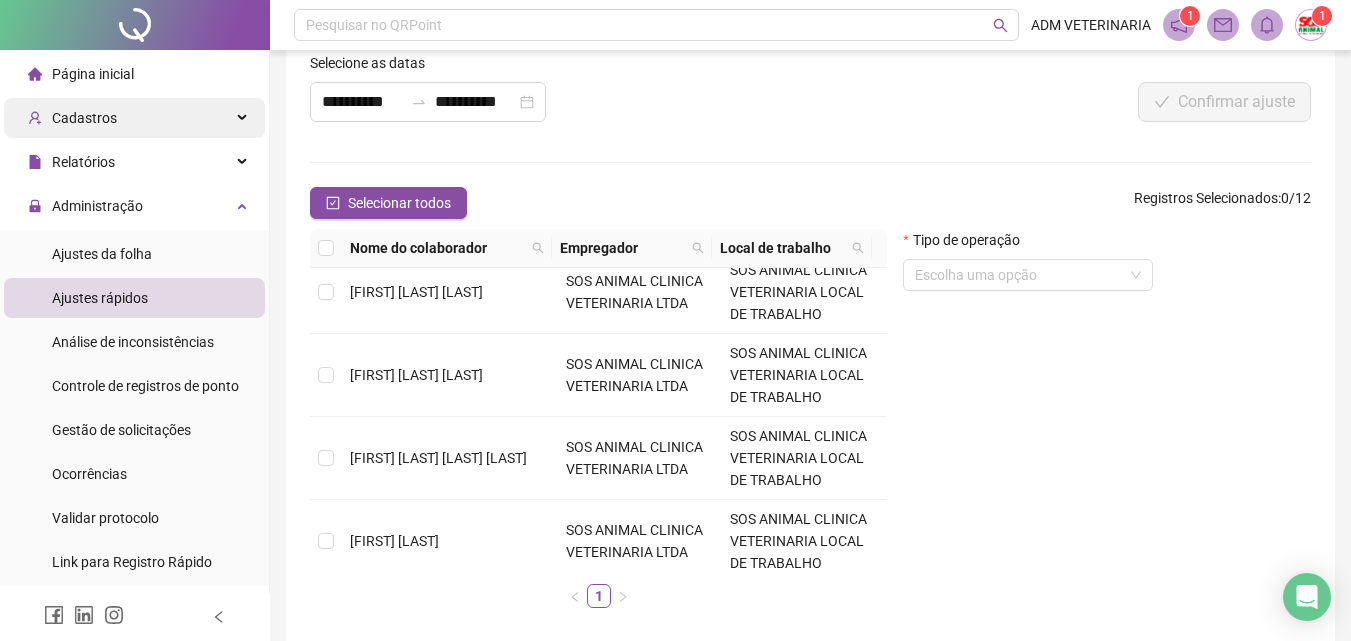 click on "Cadastros" at bounding box center [134, 118] 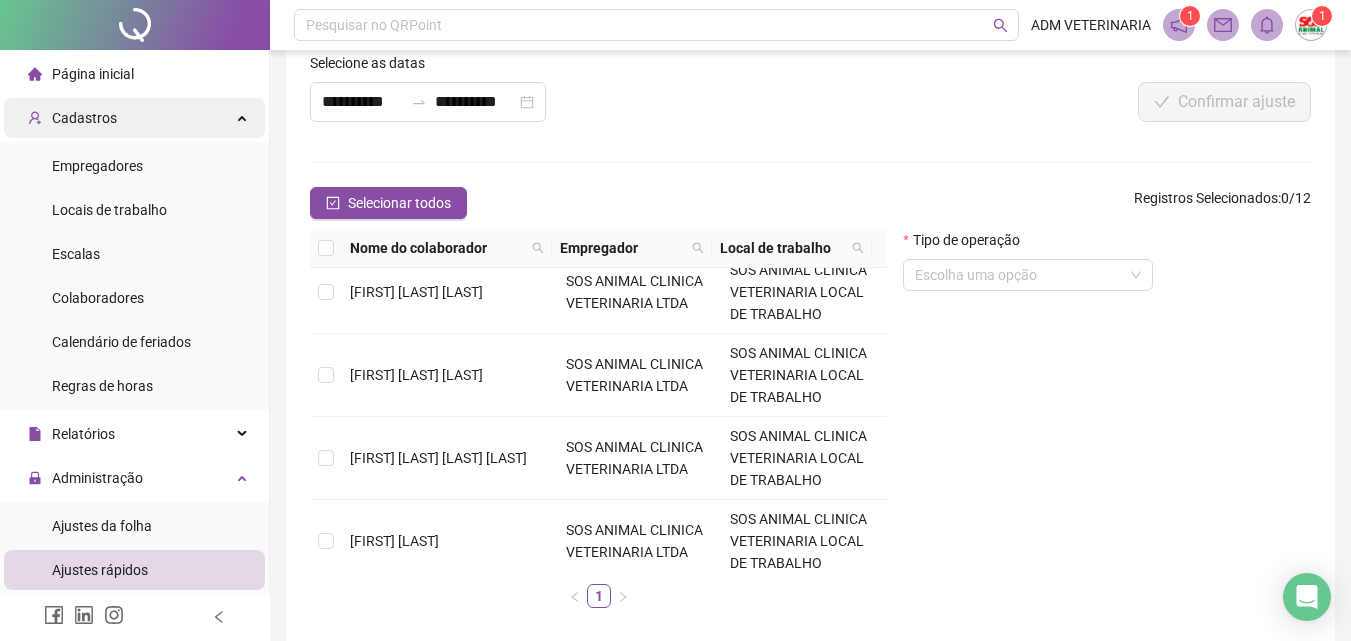 click on "Cadastros" at bounding box center (134, 118) 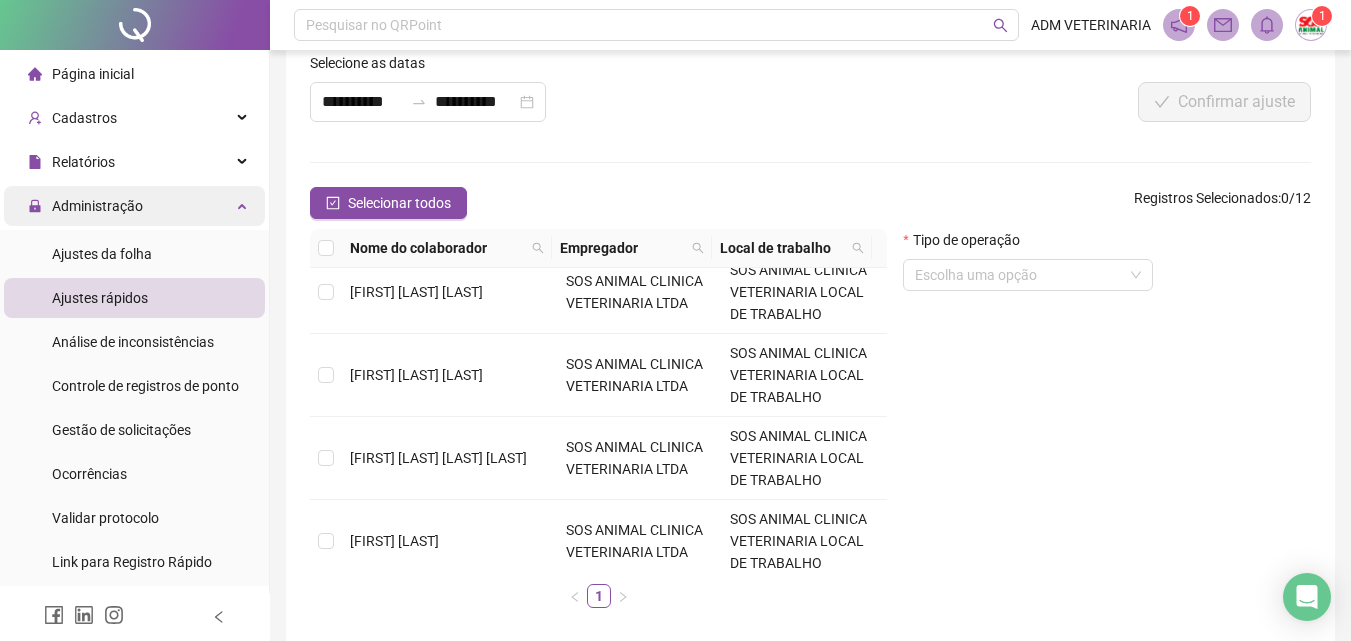 click on "Administração" at bounding box center [97, 206] 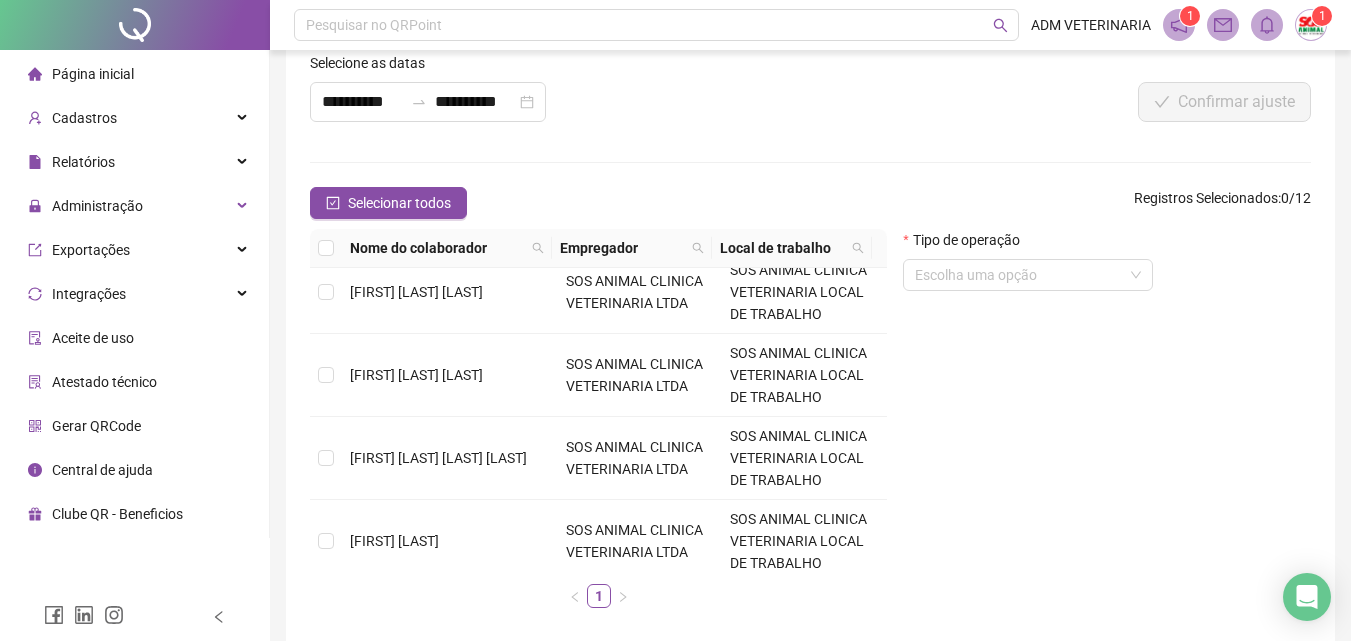 scroll, scrollTop: 193, scrollLeft: 0, axis: vertical 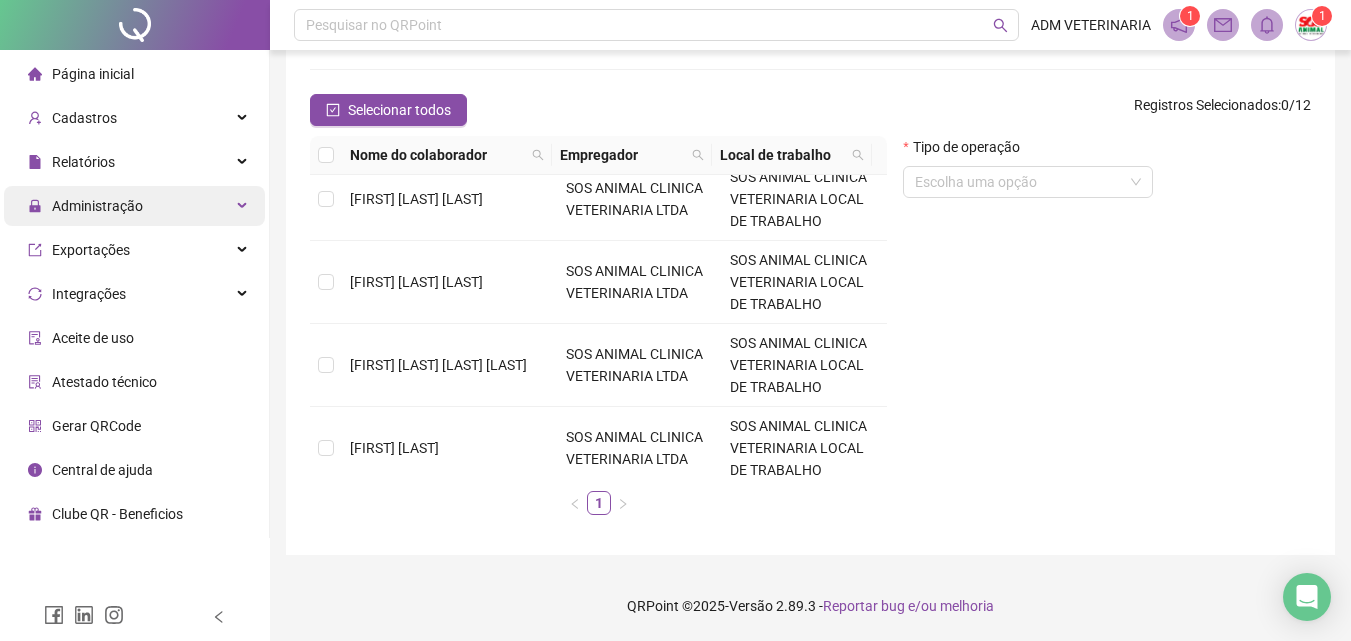 click on "Administração" at bounding box center [97, 206] 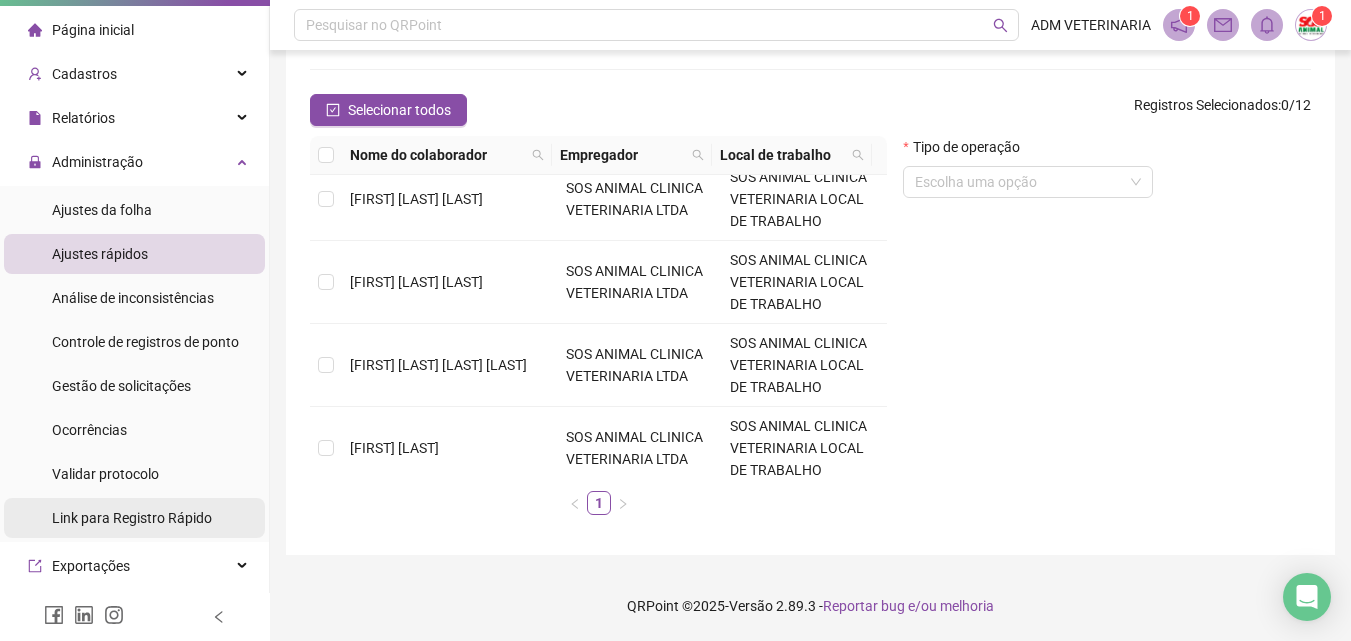 scroll, scrollTop: 0, scrollLeft: 0, axis: both 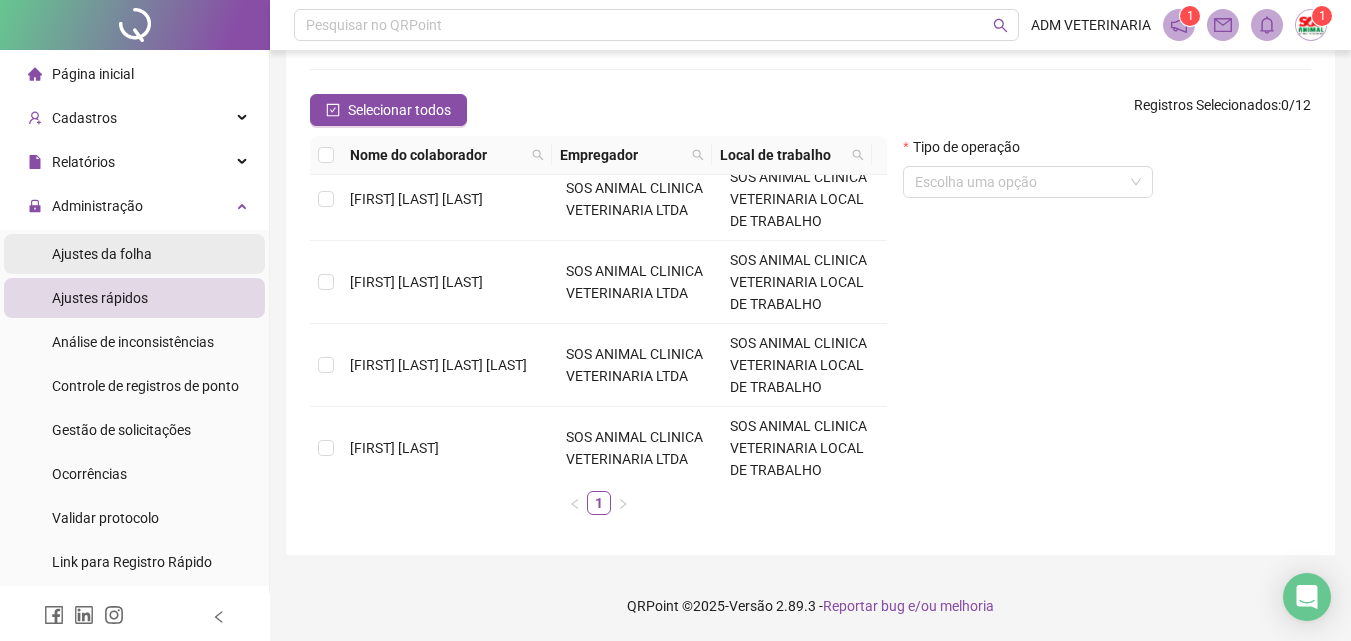 click on "Ajustes da folha" at bounding box center [102, 254] 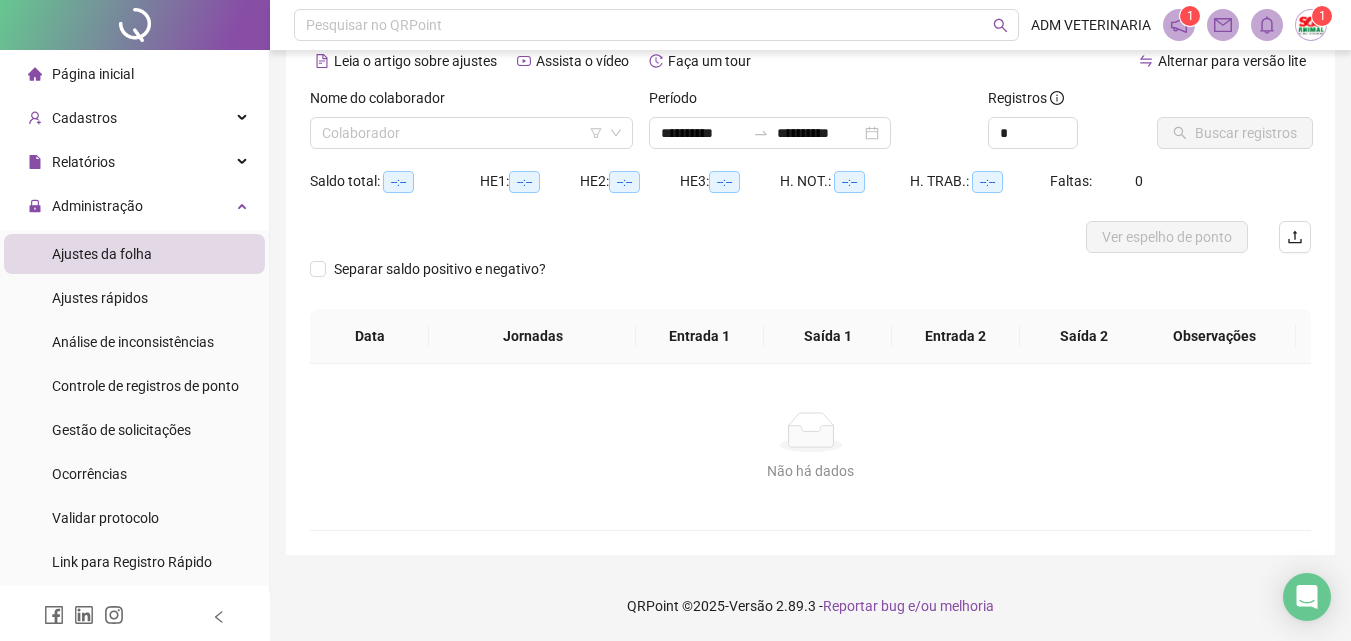 scroll, scrollTop: 97, scrollLeft: 0, axis: vertical 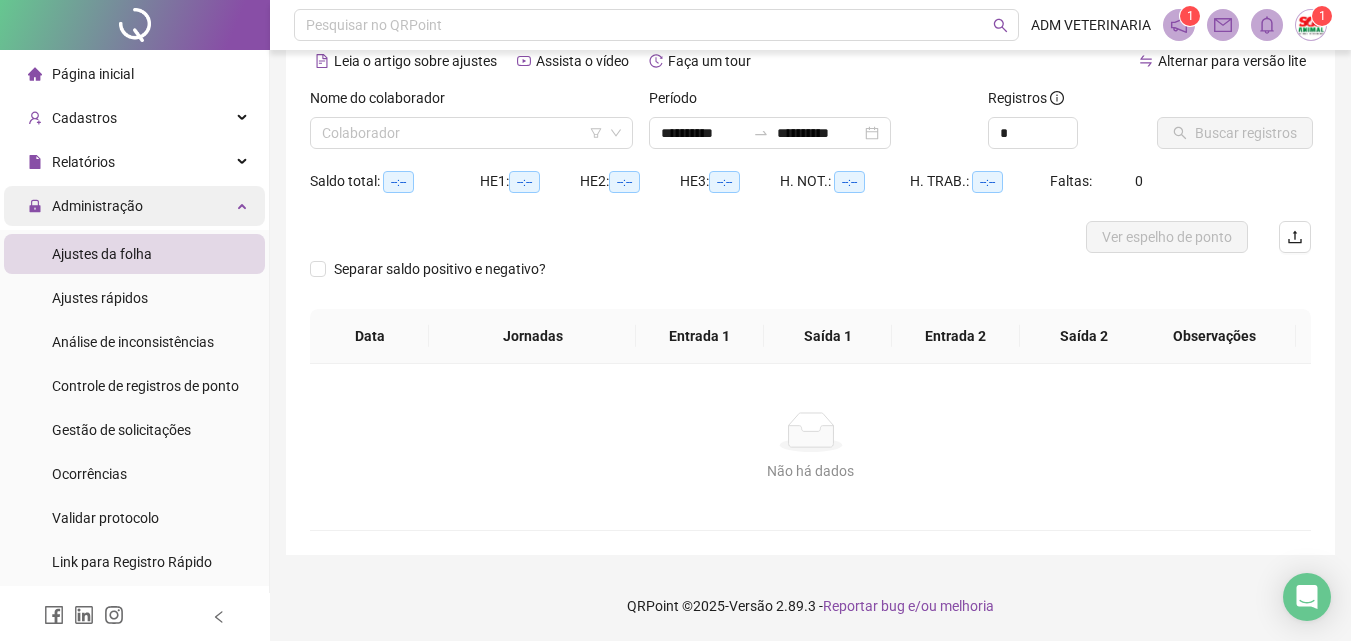 click on "Administração" at bounding box center (97, 206) 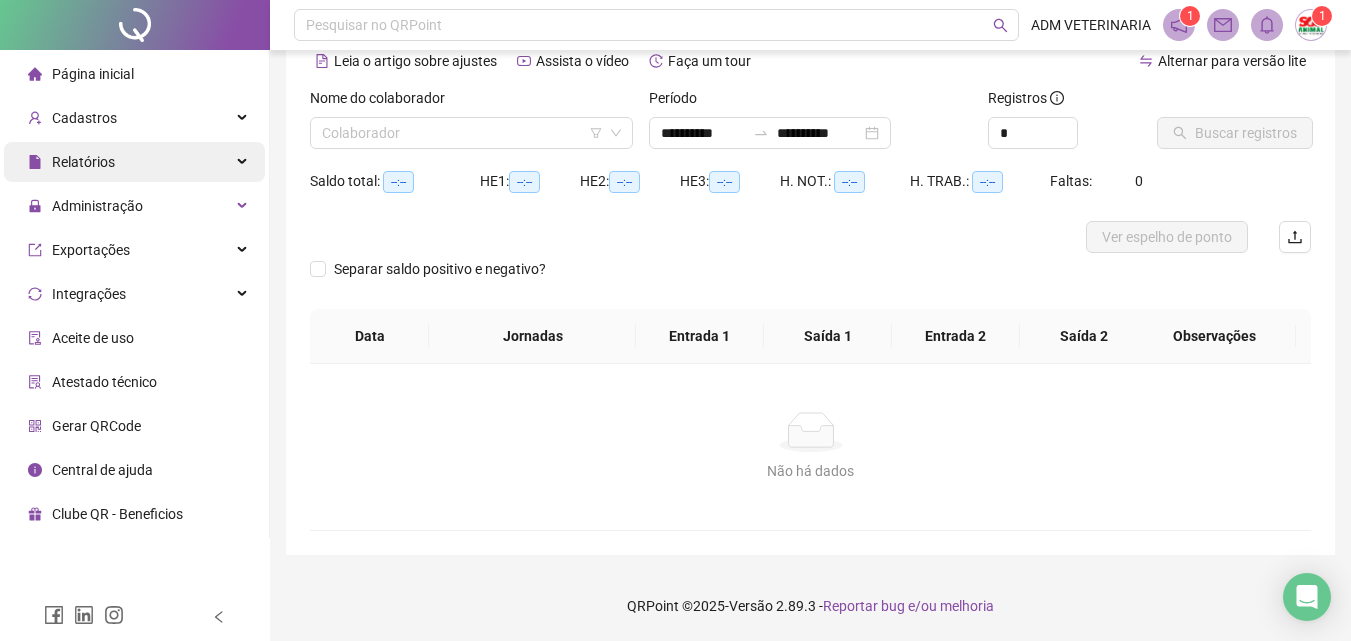click on "Relatórios" at bounding box center (134, 162) 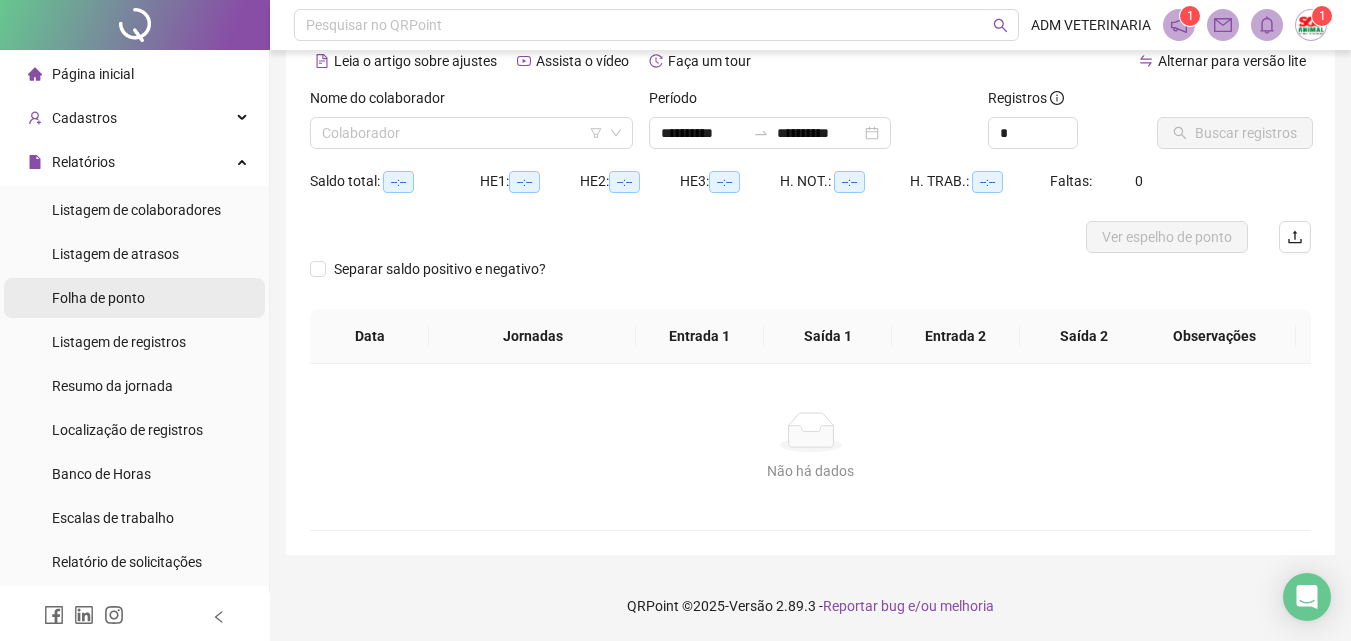 click on "Folha de ponto" at bounding box center [98, 298] 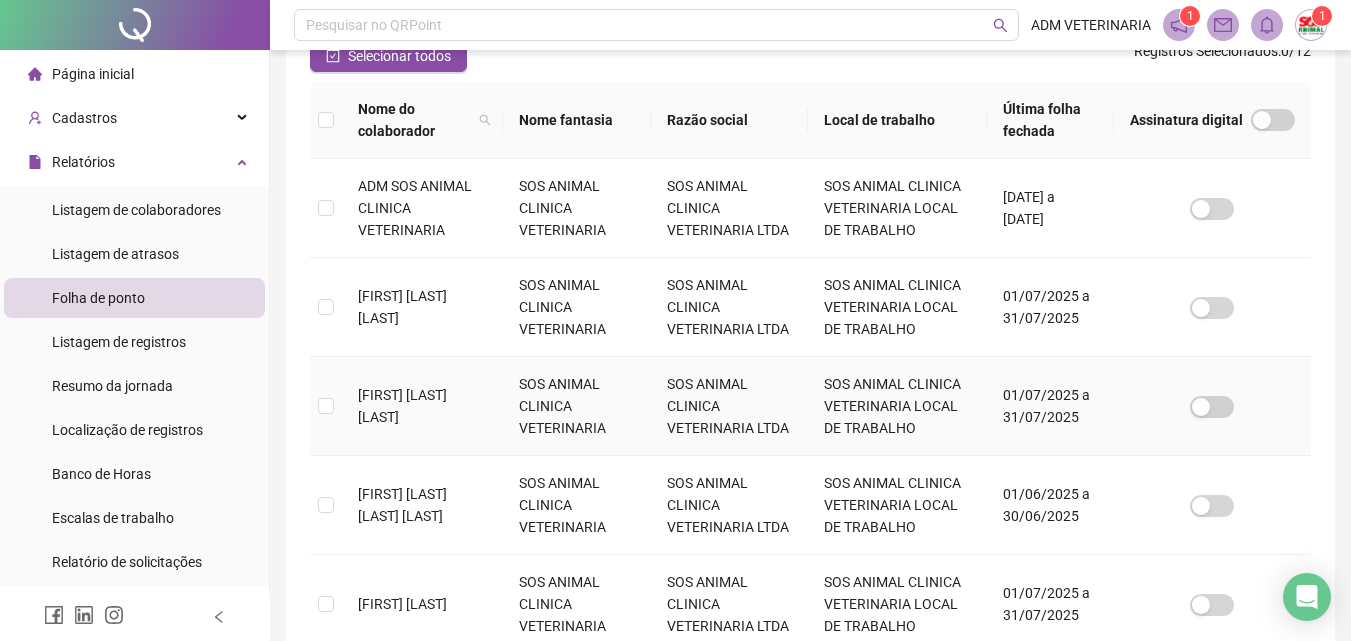 scroll, scrollTop: 389, scrollLeft: 0, axis: vertical 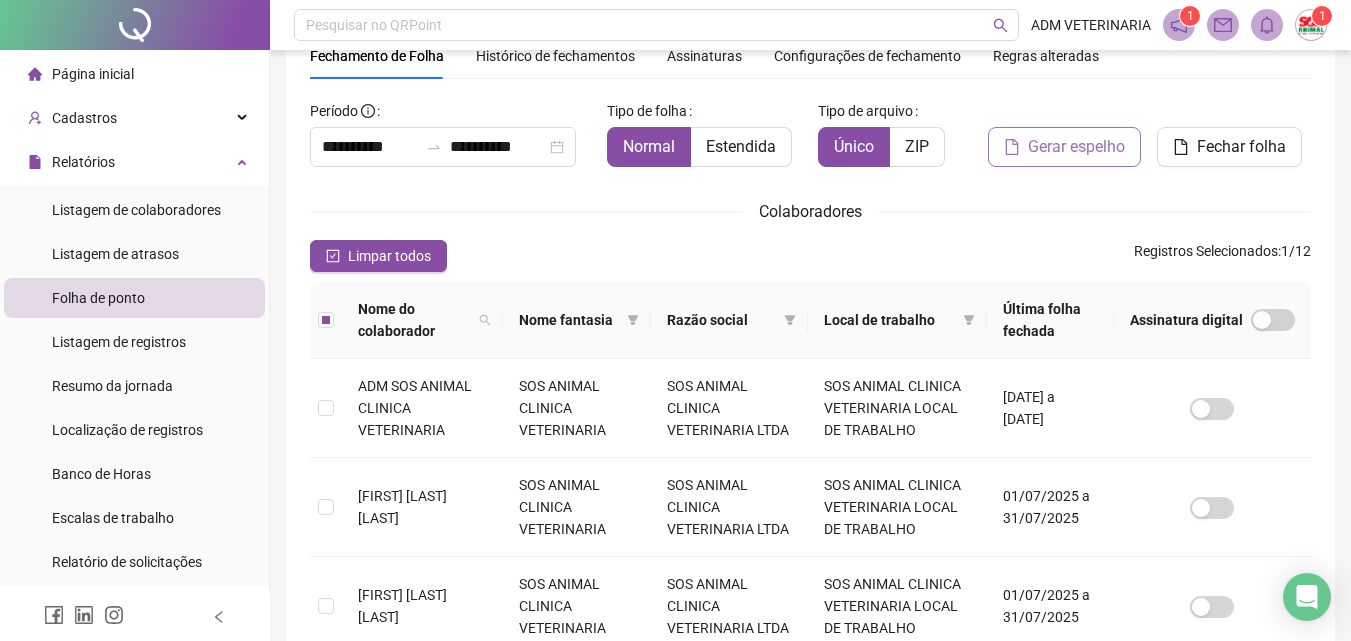click on "Gerar espelho" at bounding box center (1076, 147) 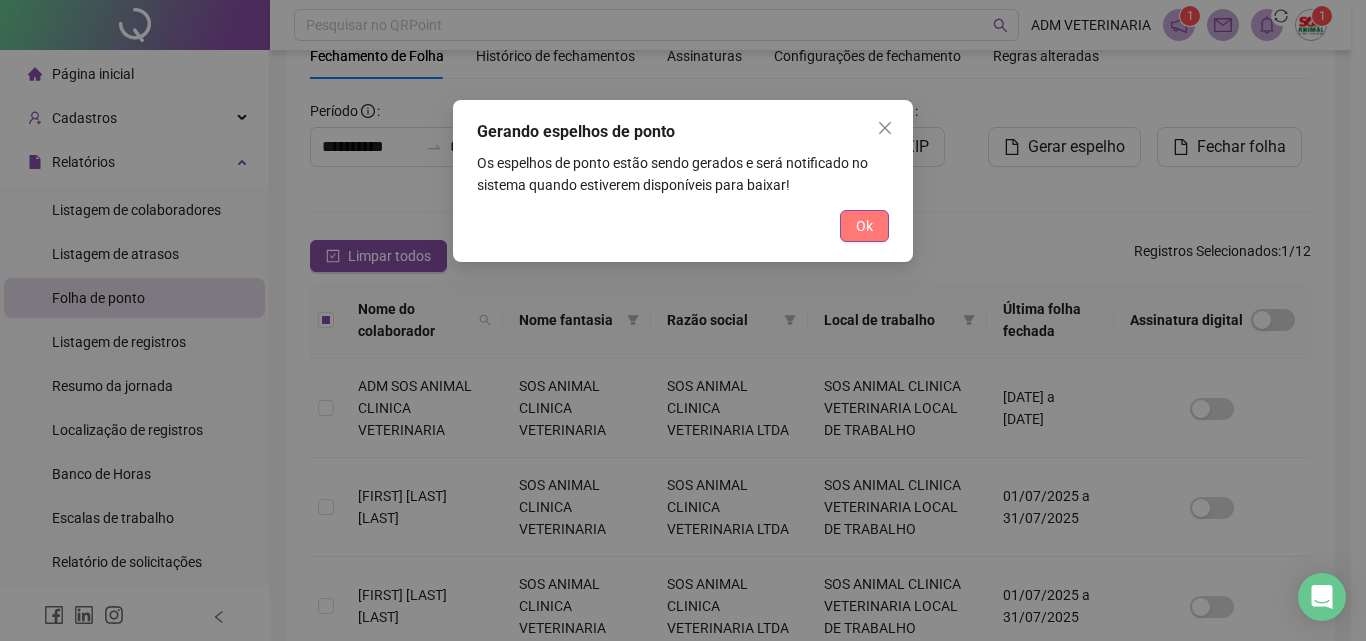 click on "Ok" at bounding box center [864, 226] 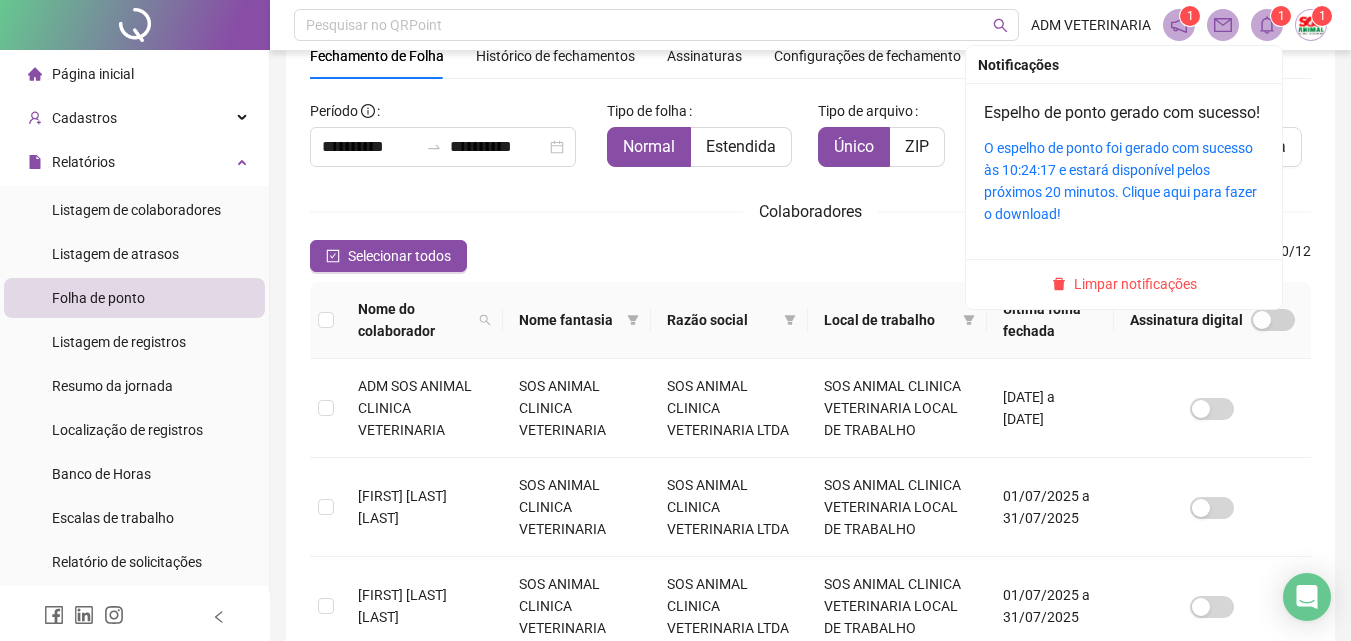 click 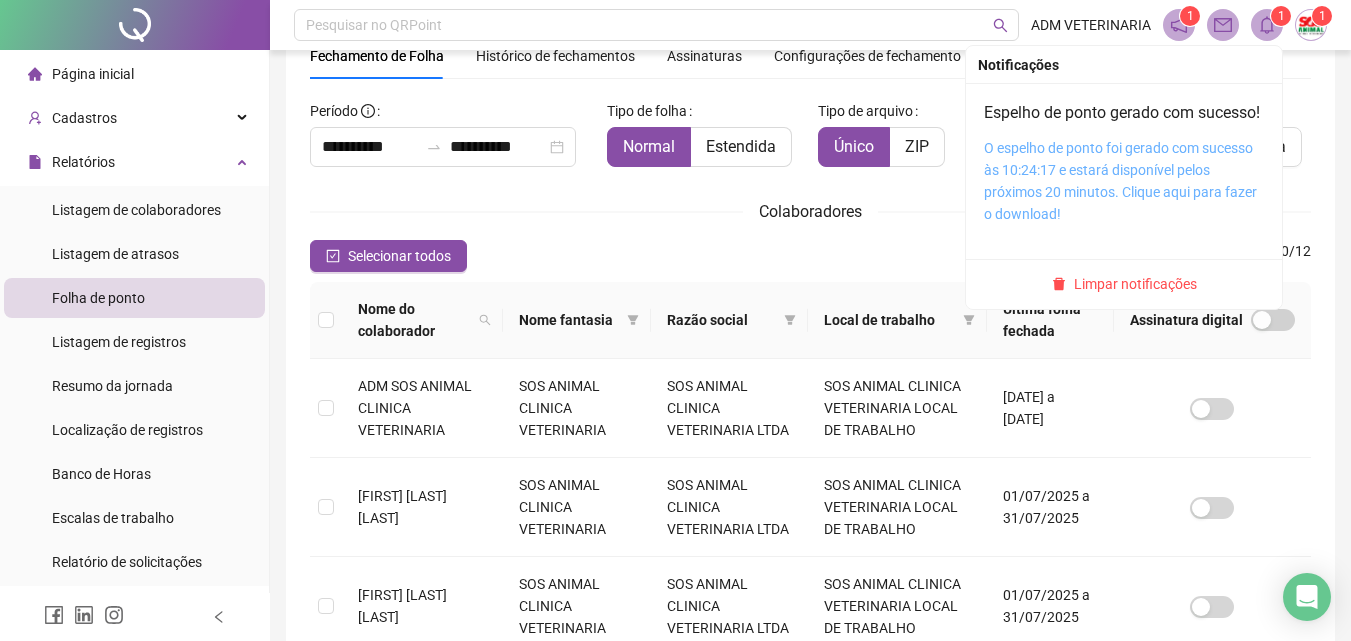 click on "O espelho de ponto foi gerado com sucesso às 10:24:17 e estará disponível pelos próximos 20 minutos.
Clique aqui para fazer o download!" at bounding box center (1120, 181) 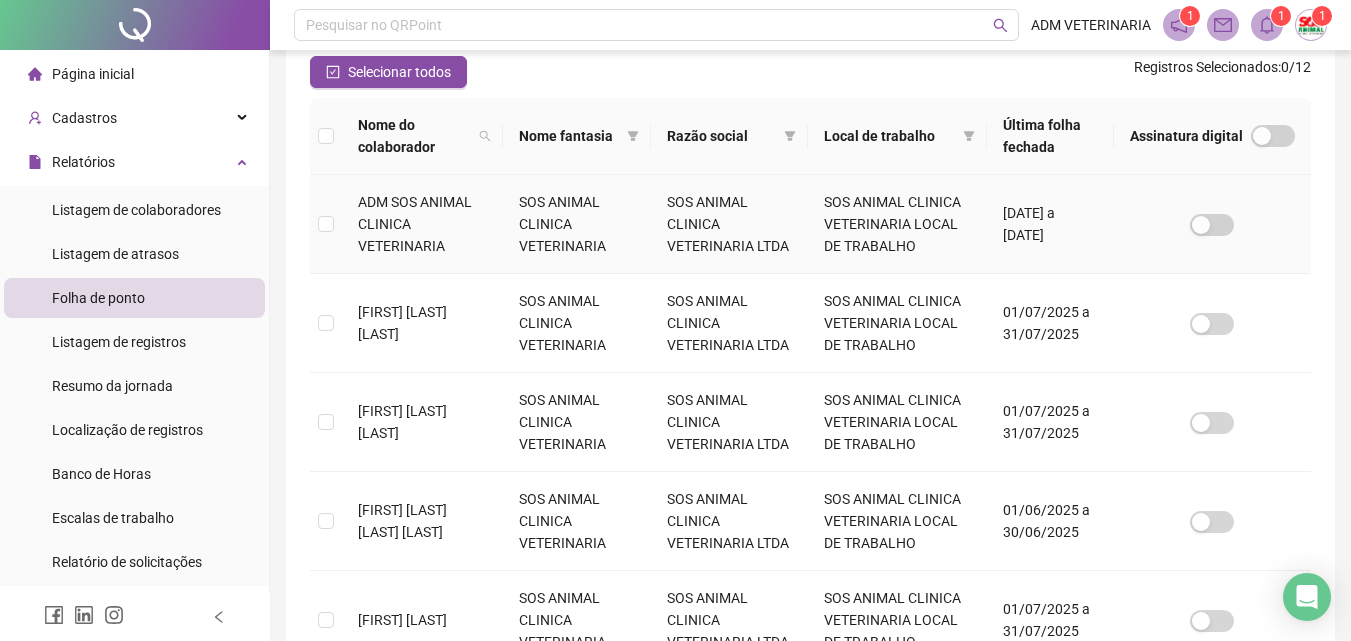 scroll, scrollTop: 289, scrollLeft: 0, axis: vertical 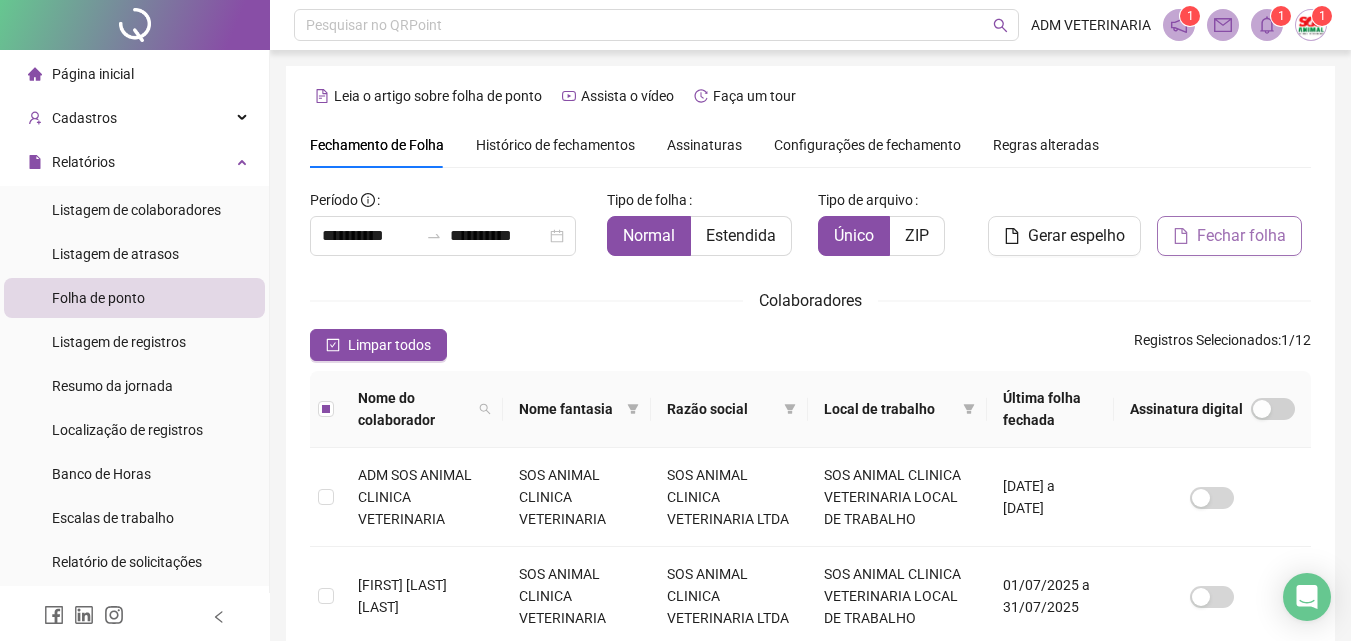 click on "Fechar folha" at bounding box center [1241, 236] 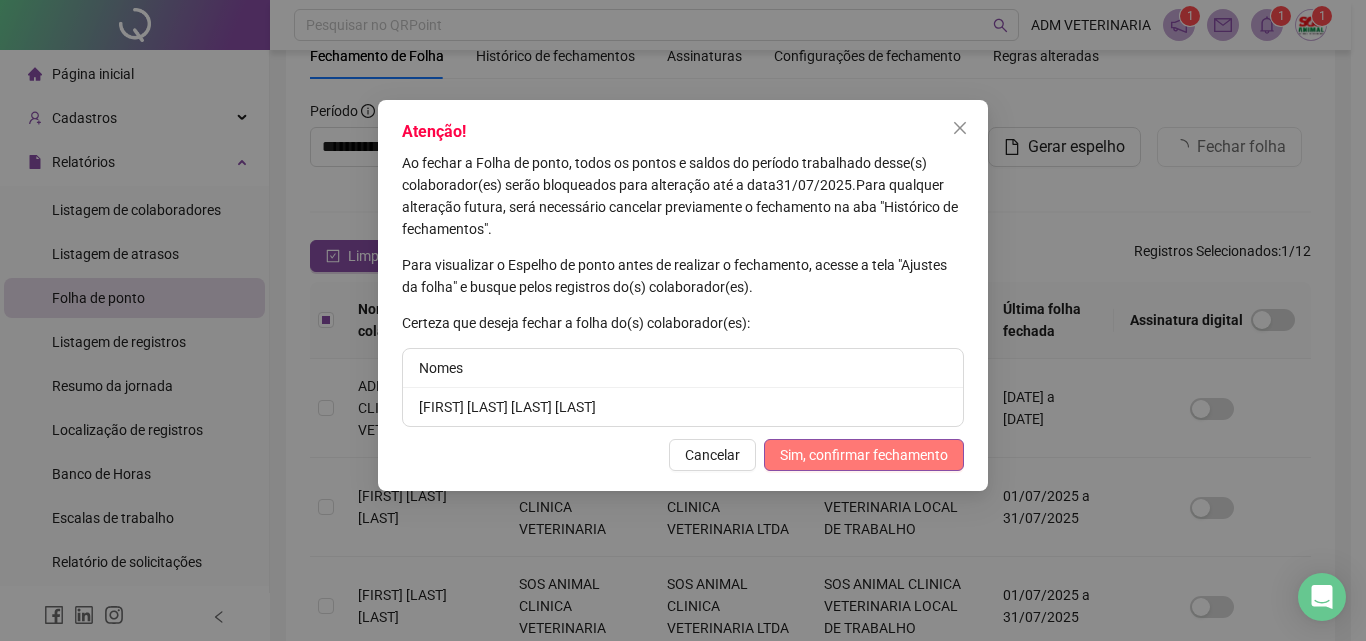 click on "Sim, confirmar fechamento" at bounding box center [864, 455] 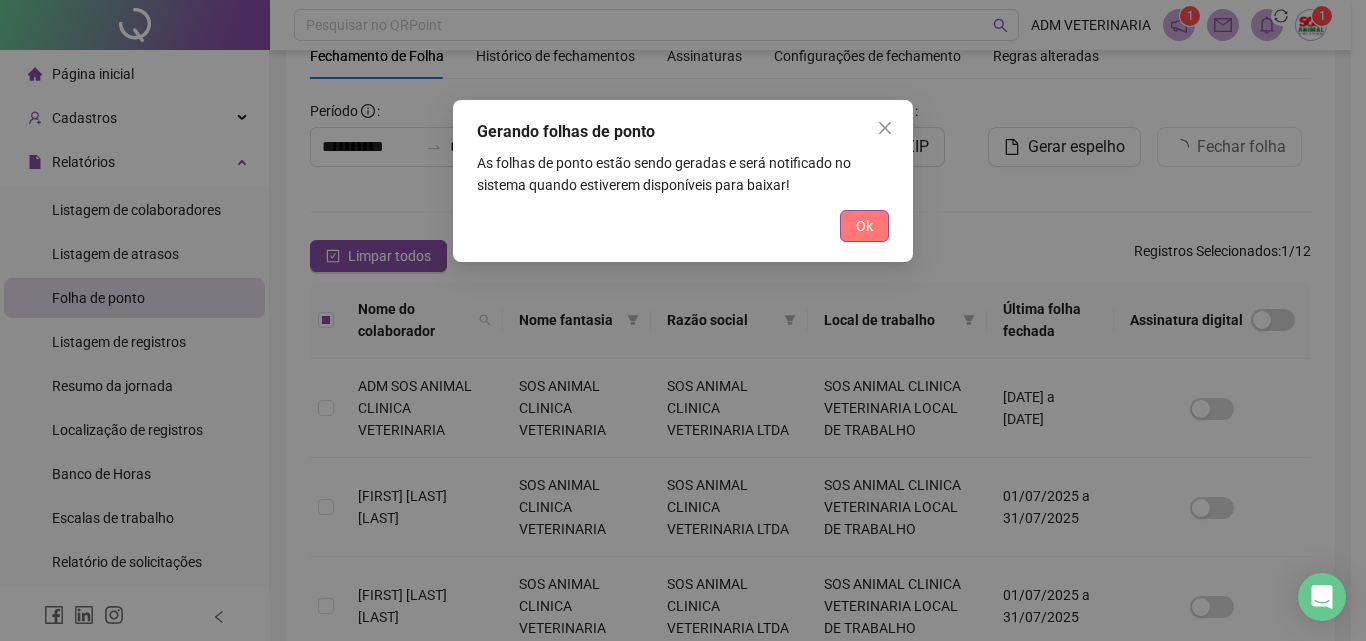 click on "Ok" at bounding box center (864, 226) 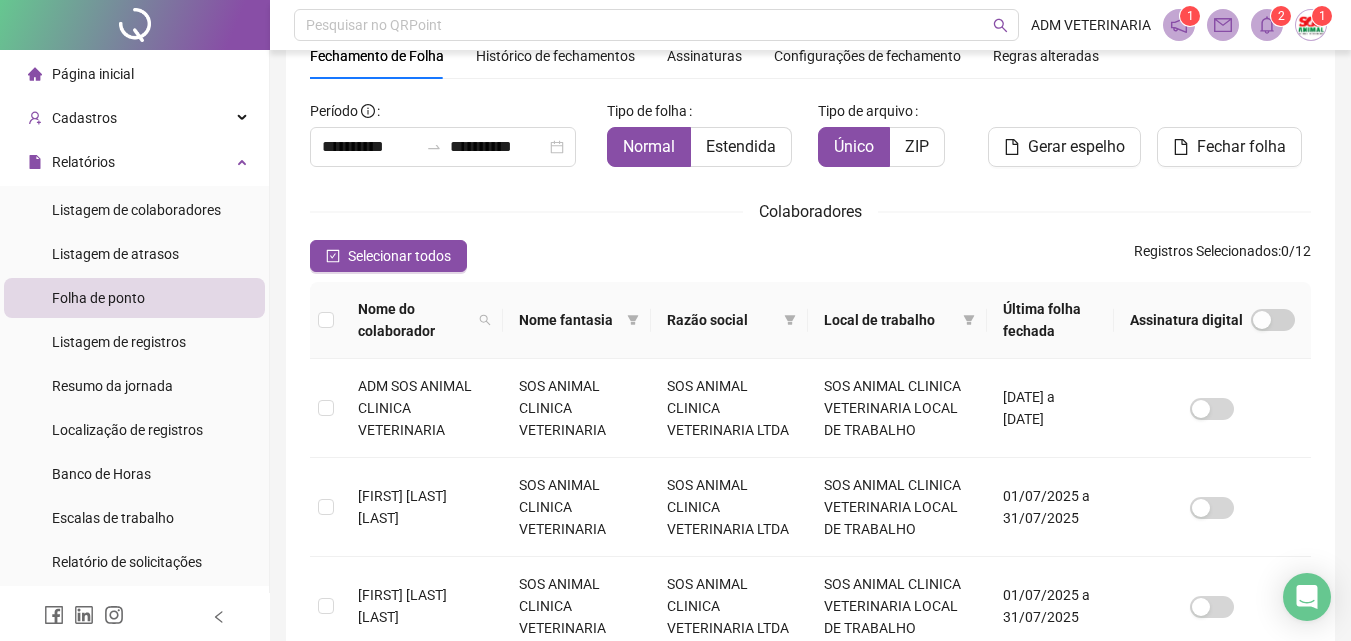 click 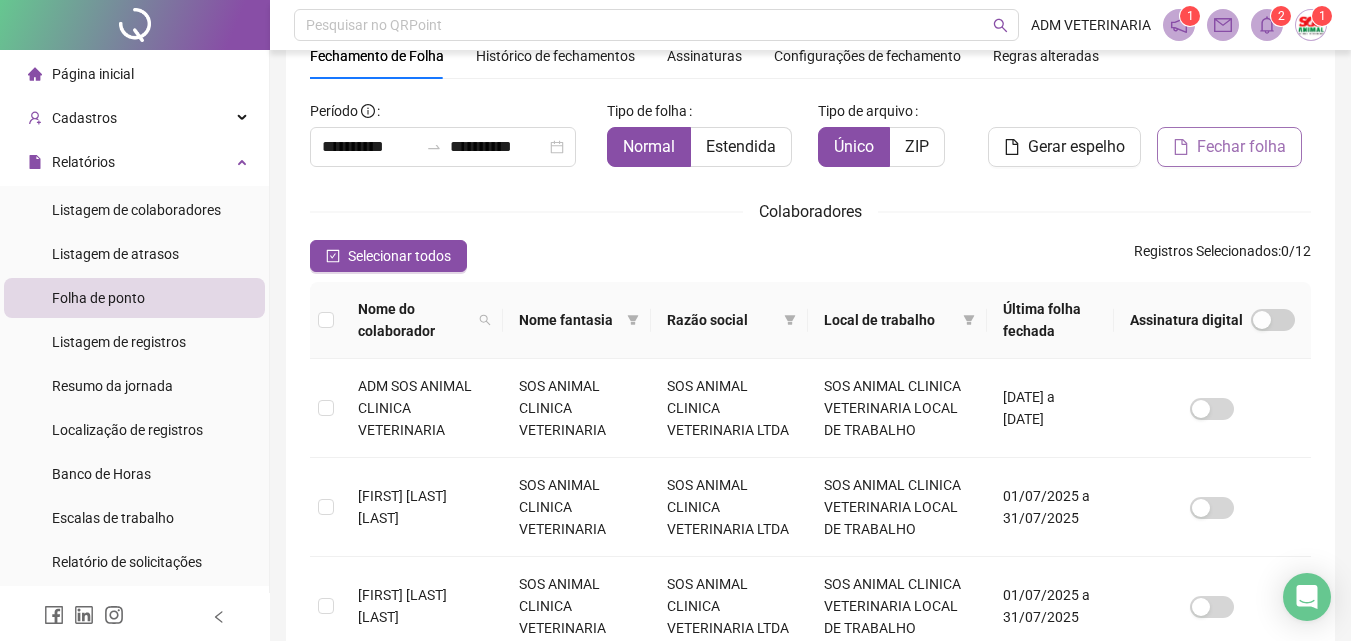 click on "Fechar folha" at bounding box center [1229, 147] 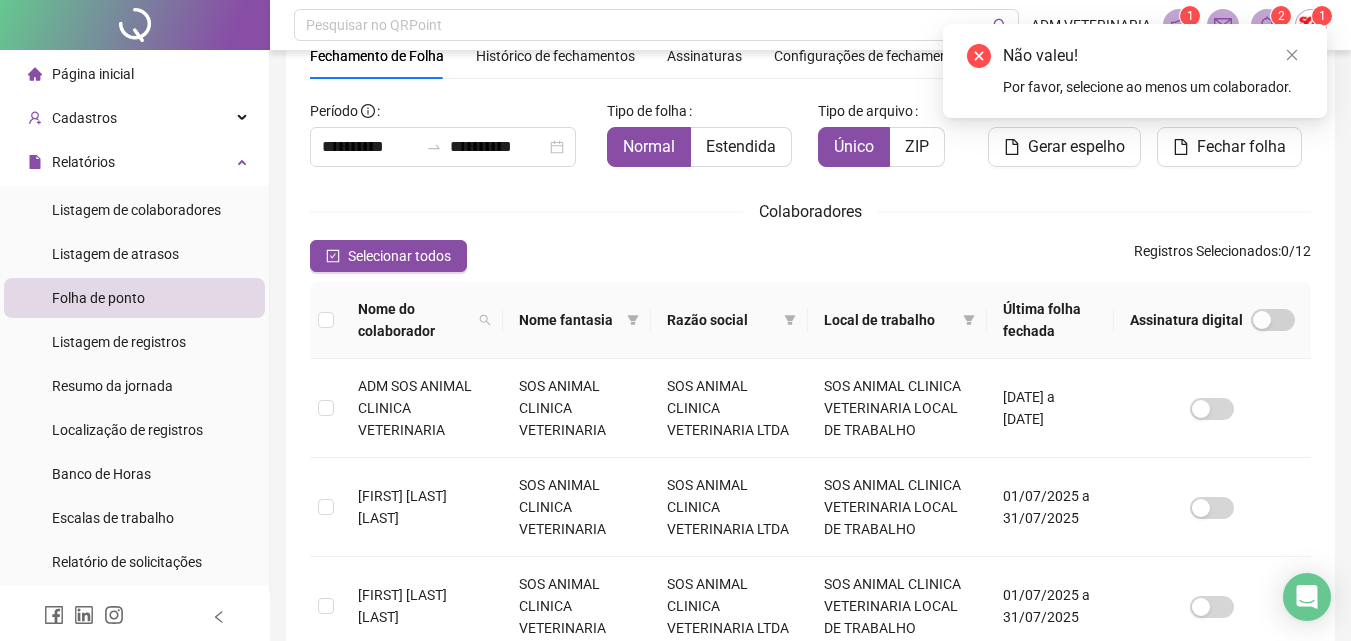 click on "Leia o artigo sobre folha de ponto Assista o vídeo Faça um tour Fechamento de Folha Histórico de fechamentos Assinaturas Configurações de fechamento Regras alteradas Período   [DATE] [DATE] Tipo de folha Normal Estendida Tipo de arquivo Único ZIP   Gerar espelho   Fechar folha Colaboradores Selecionar todos Registros Selecionados :  0 / 12 Nome do colaborador Nome fantasia Razão social Local de trabalho Última folha fechada Assinatura digital               ADM SOS ANIMAL CLINICA VETERINARIA SOS ANIMAL CLINICA VETERINARIA SOS ANIMAL CLINICA VETERINARIA LTDA SOS ANIMAL CLINICA VETERINARIA LOCAL DE TRABALHO [DATE] a [DATE] [FIRST] [LAST] SOS ANIMAL CLINICA VETERINARIA SOS ANIMAL CLINICA VETERINARIA LTDA SOS ANIMAL CLINICA VETERINARIA LOCAL DE TRABALHO [DATE] a [DATE] [FIRST] [LAST] [LAST] SOS ANIMAL CLINICA VETERINARIA SOS ANIMAL CLINICA VETERINARIA LTDA SOS ANIMAL CLINICA VETERINARIA LOCAL DE TRABALHO [DATE] a [DATE] [FIRST] [LAST] [LAST] 1" at bounding box center (810, 707) 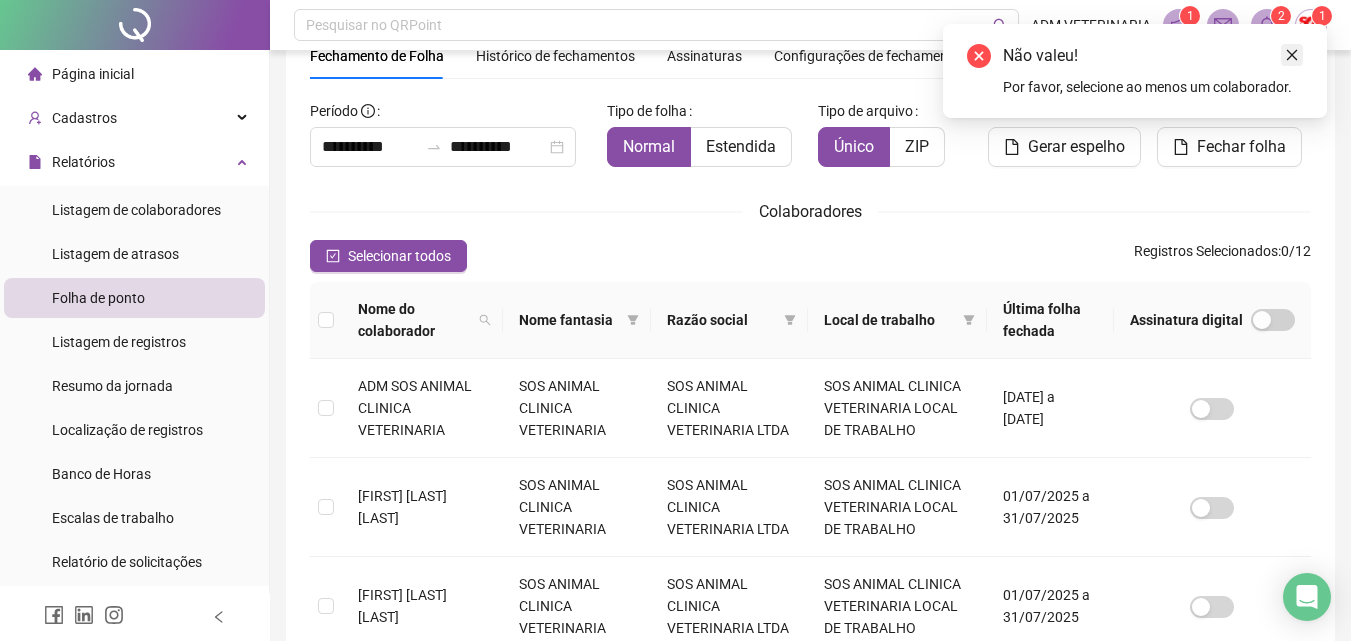 click 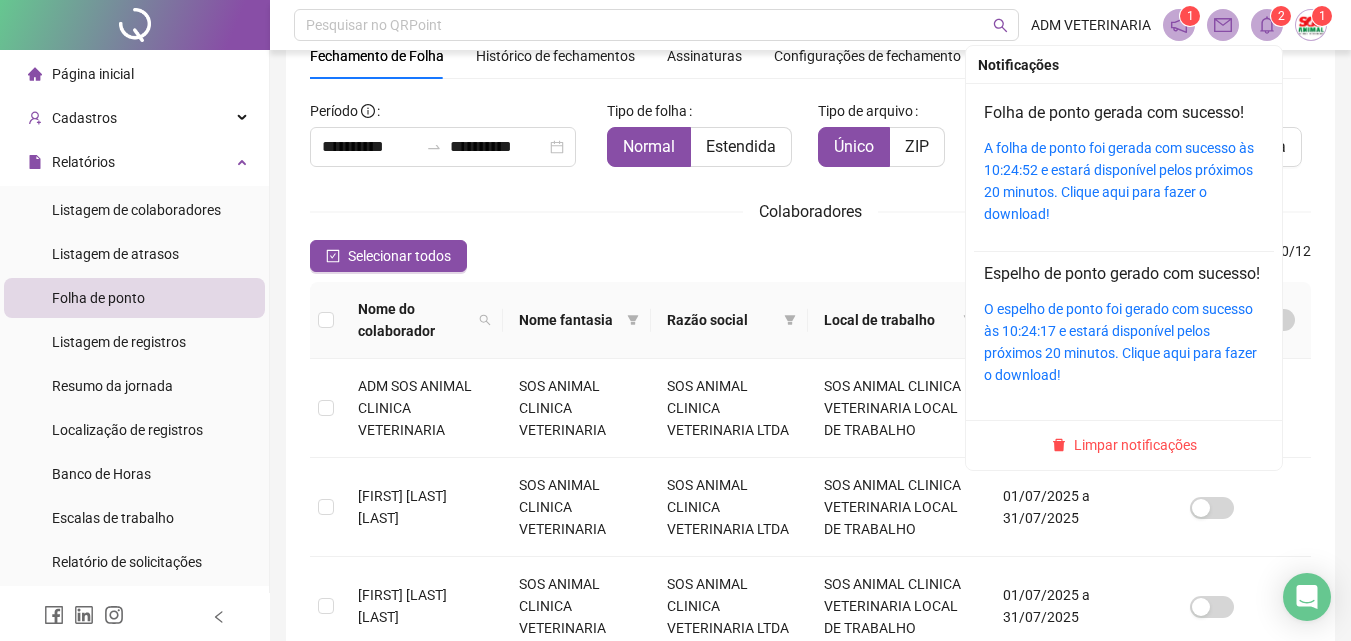 click 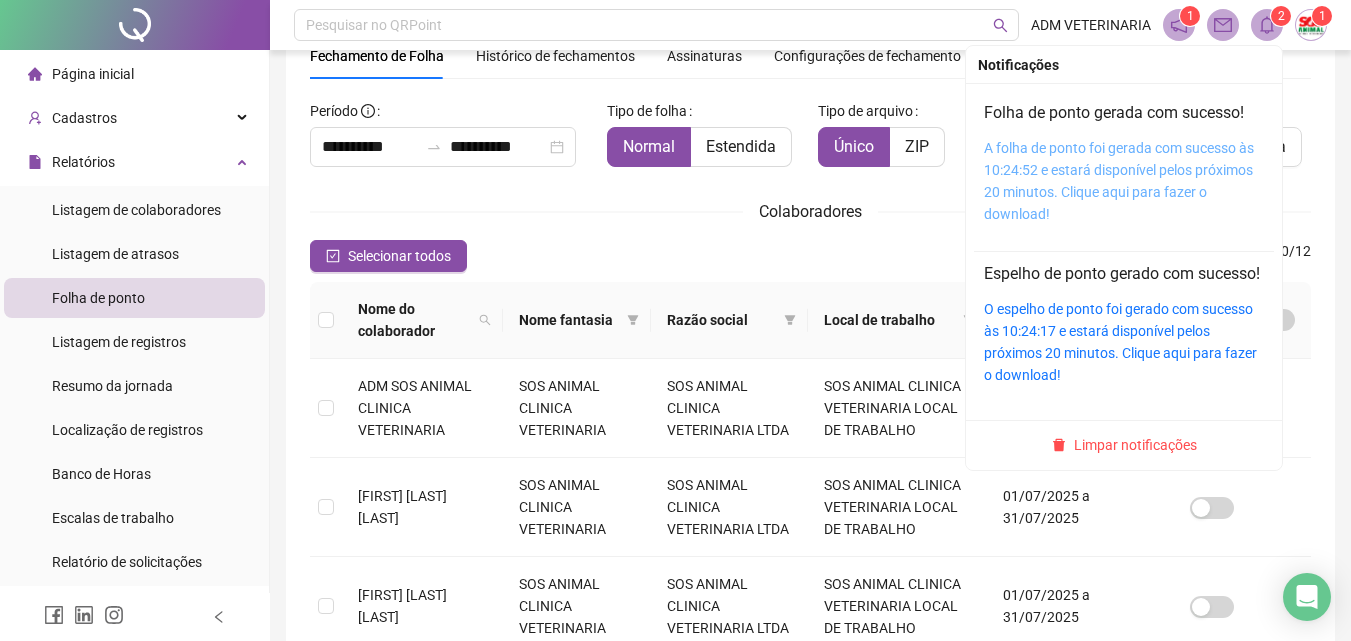 click on "A folha de ponto foi gerada com sucesso às 10:24:52 e estará disponível pelos próximos 20 minutos.
Clique aqui para fazer o download!" at bounding box center [1119, 181] 